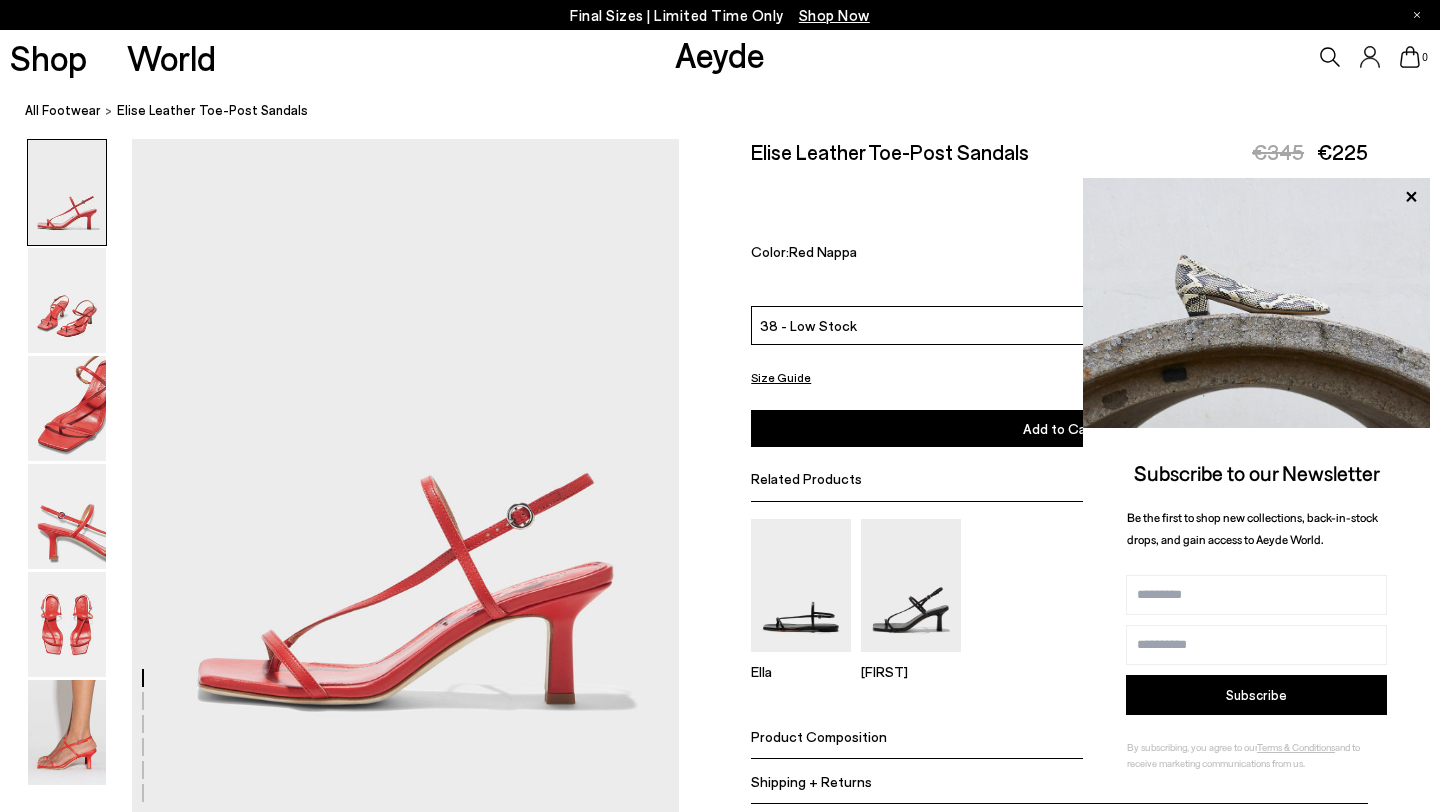 scroll, scrollTop: 0, scrollLeft: 0, axis: both 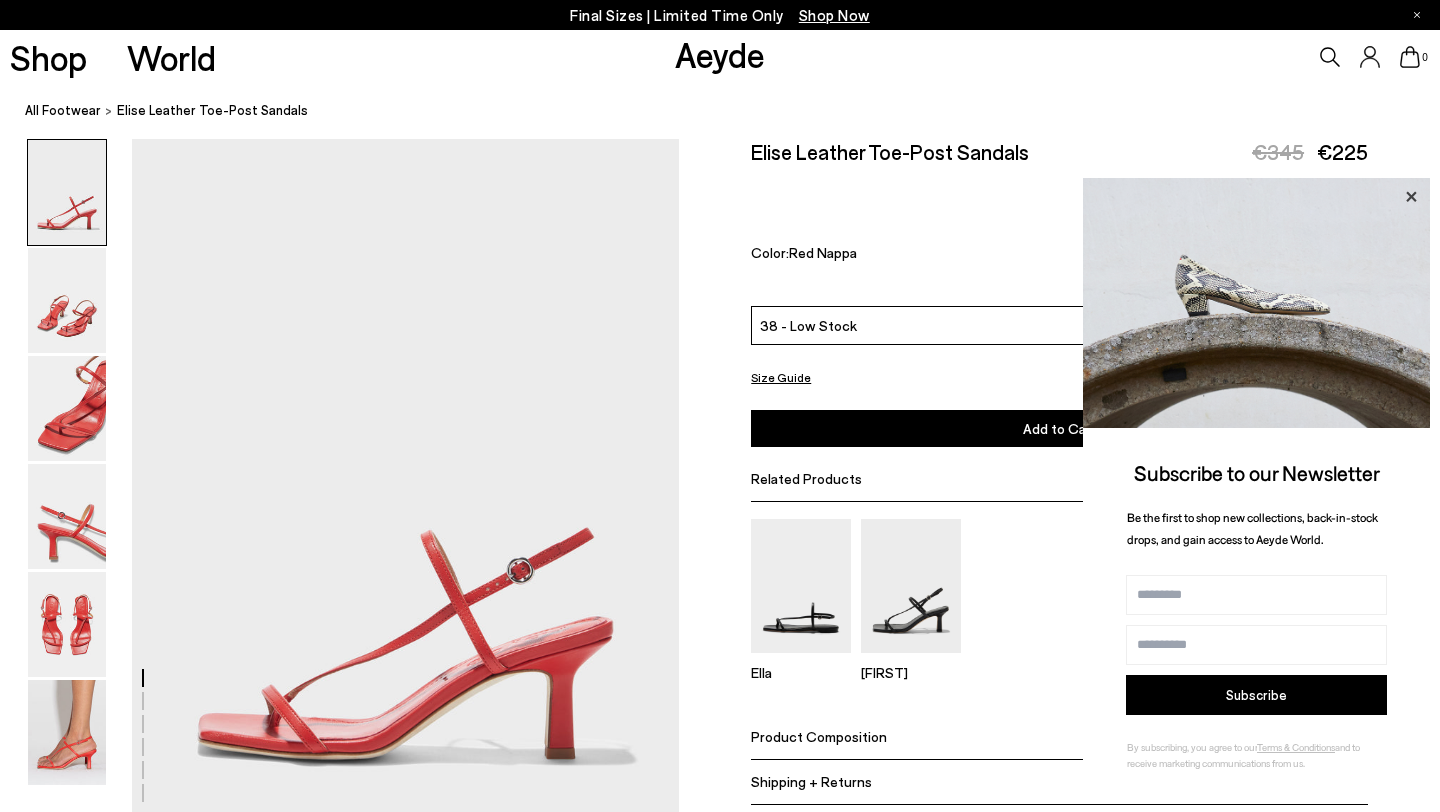 click 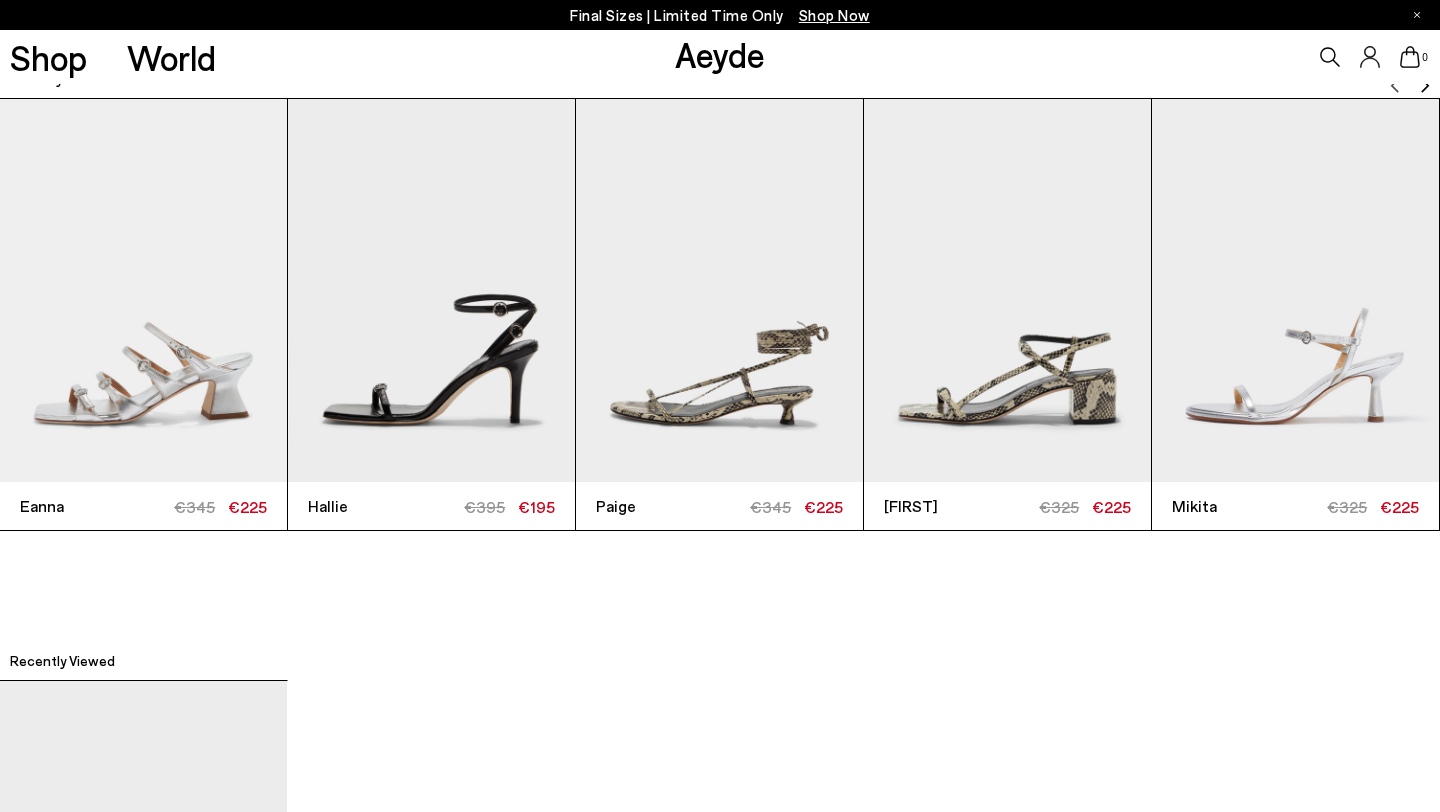 scroll, scrollTop: 4694, scrollLeft: 0, axis: vertical 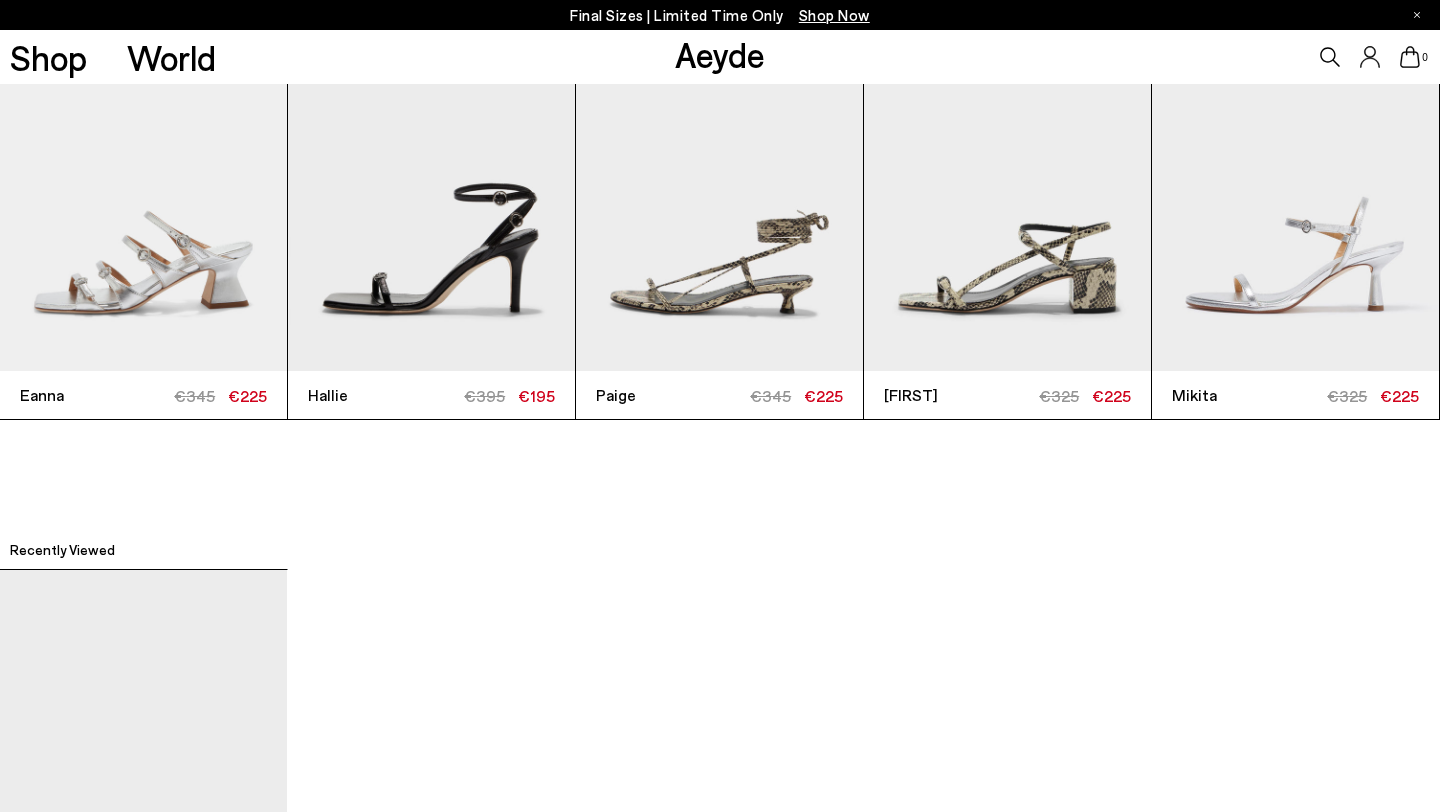 click at bounding box center [1007, 179] 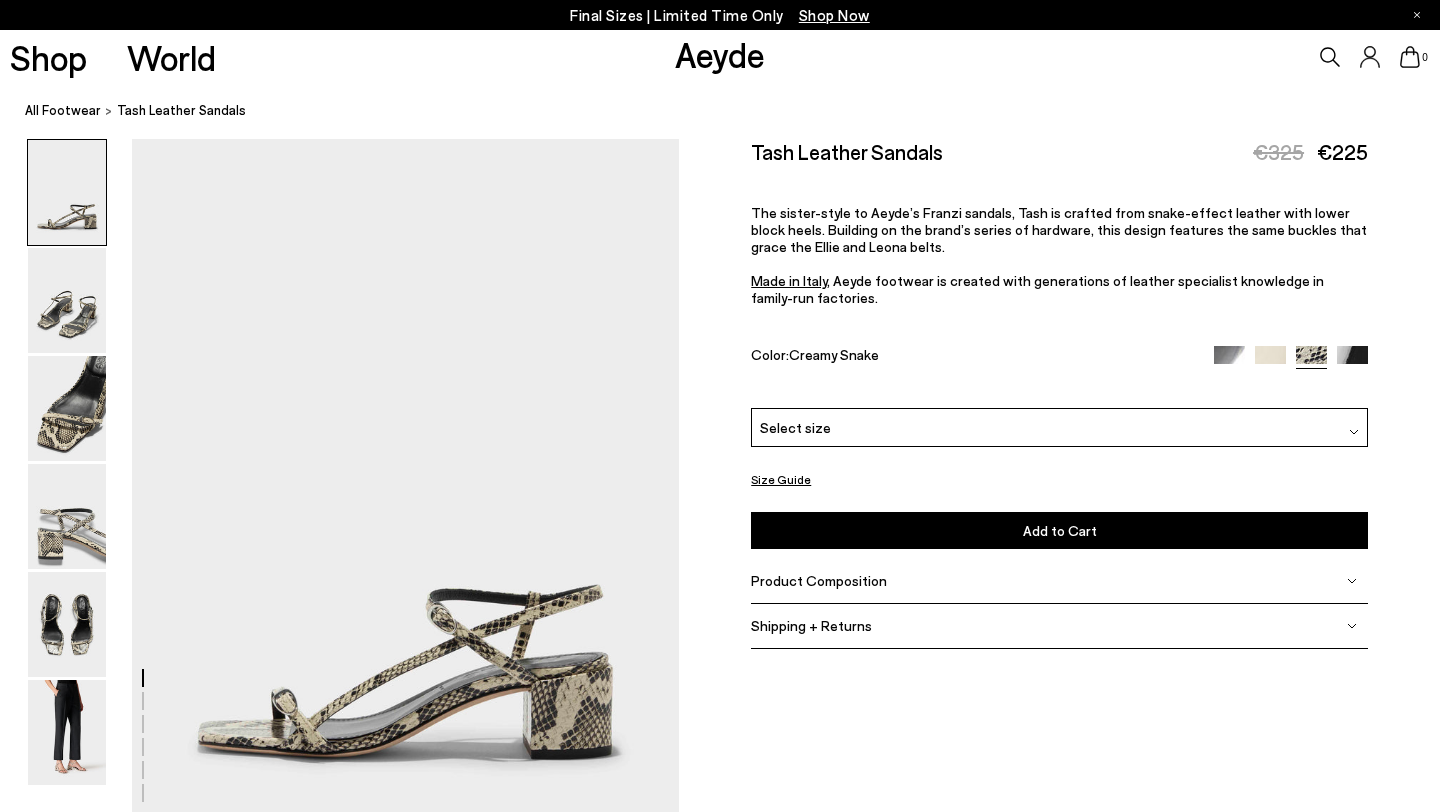 scroll, scrollTop: 0, scrollLeft: 0, axis: both 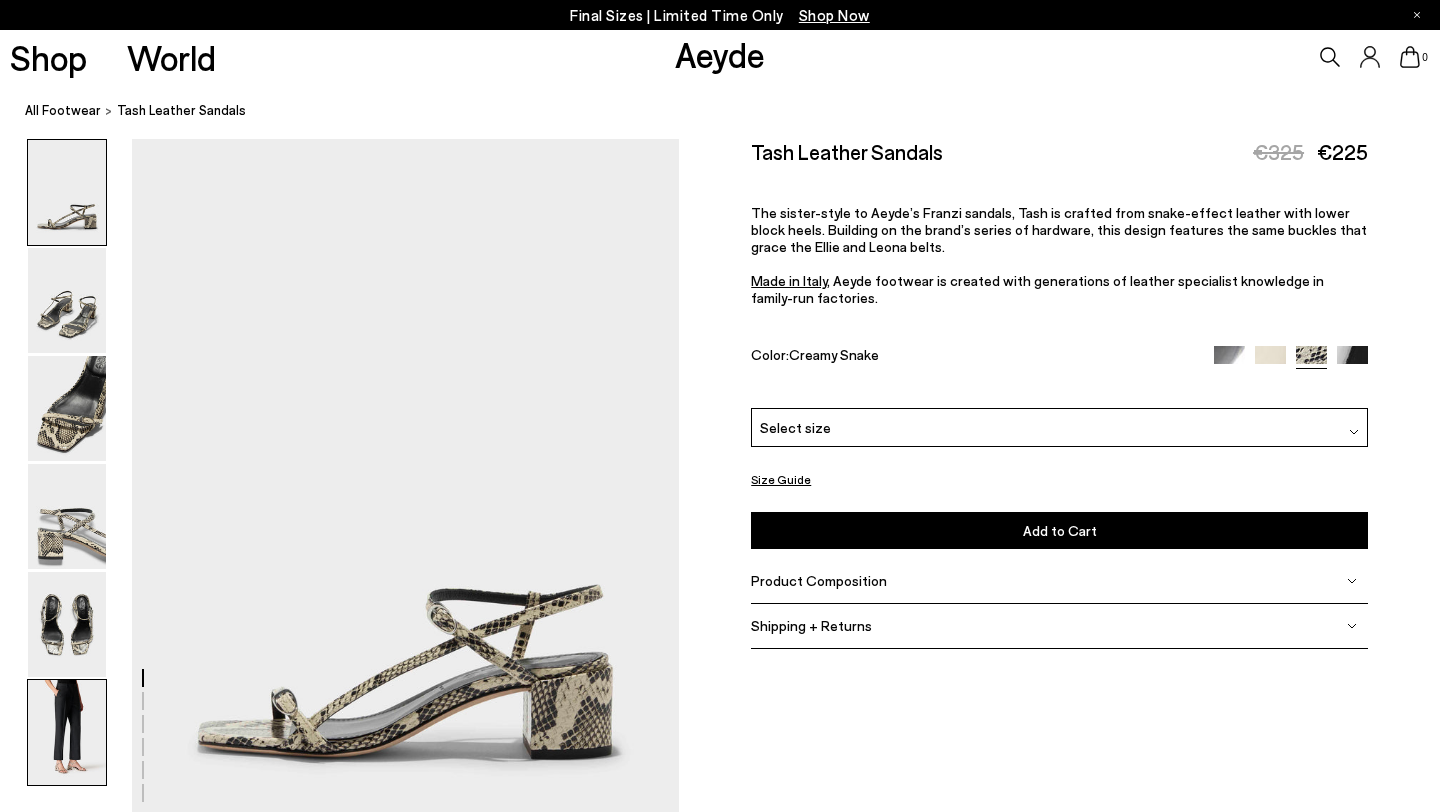 click at bounding box center [67, 732] 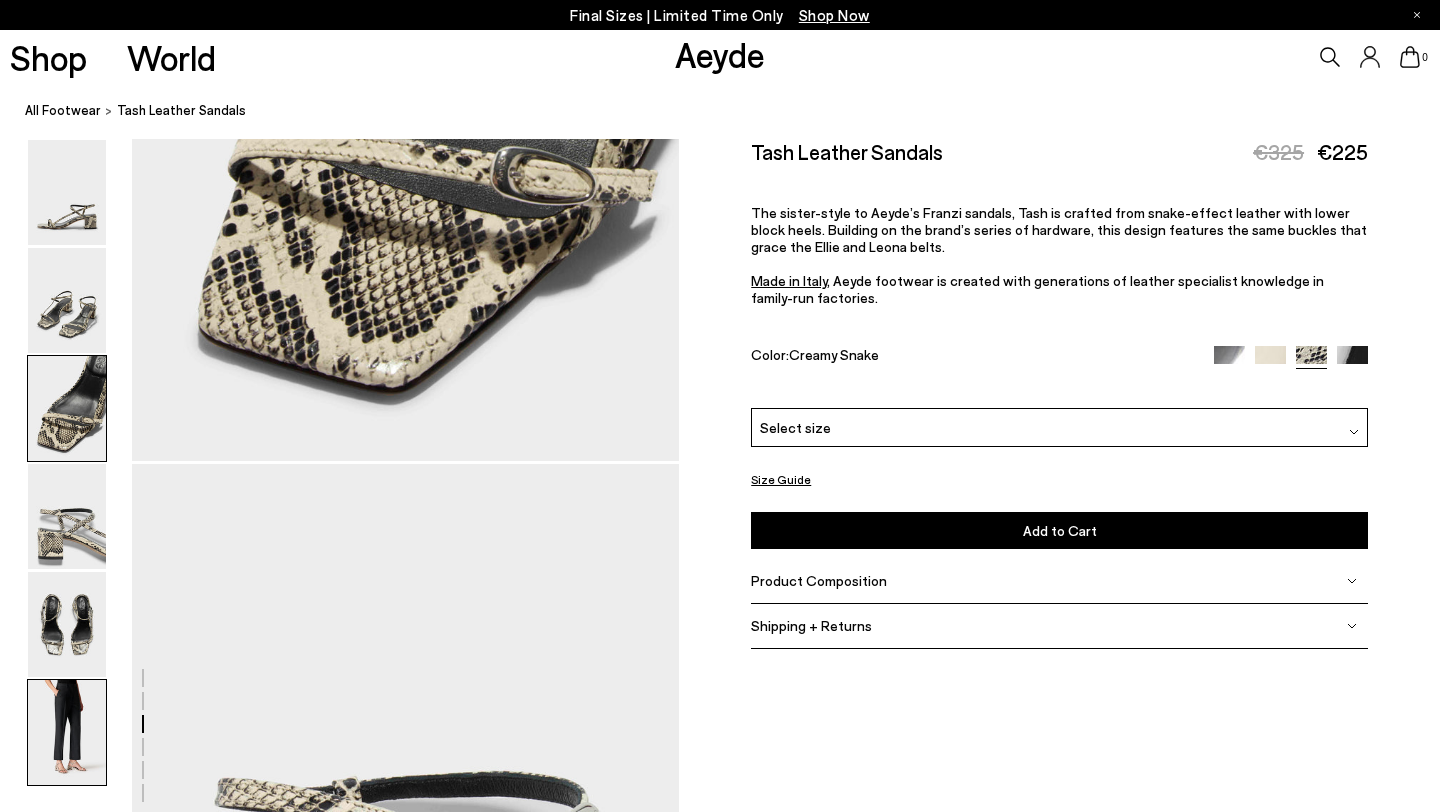 scroll, scrollTop: 0, scrollLeft: 0, axis: both 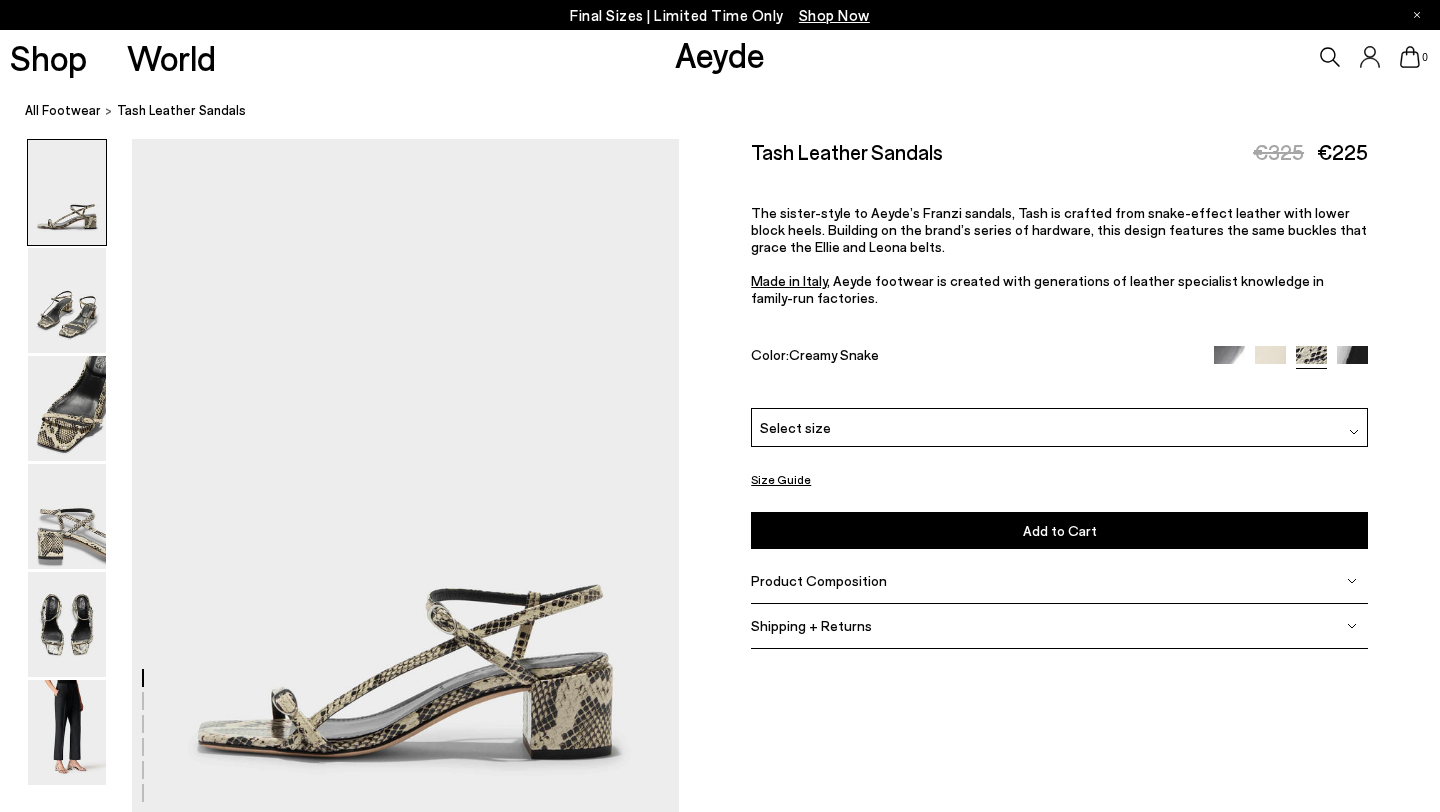 click at bounding box center (1270, 361) 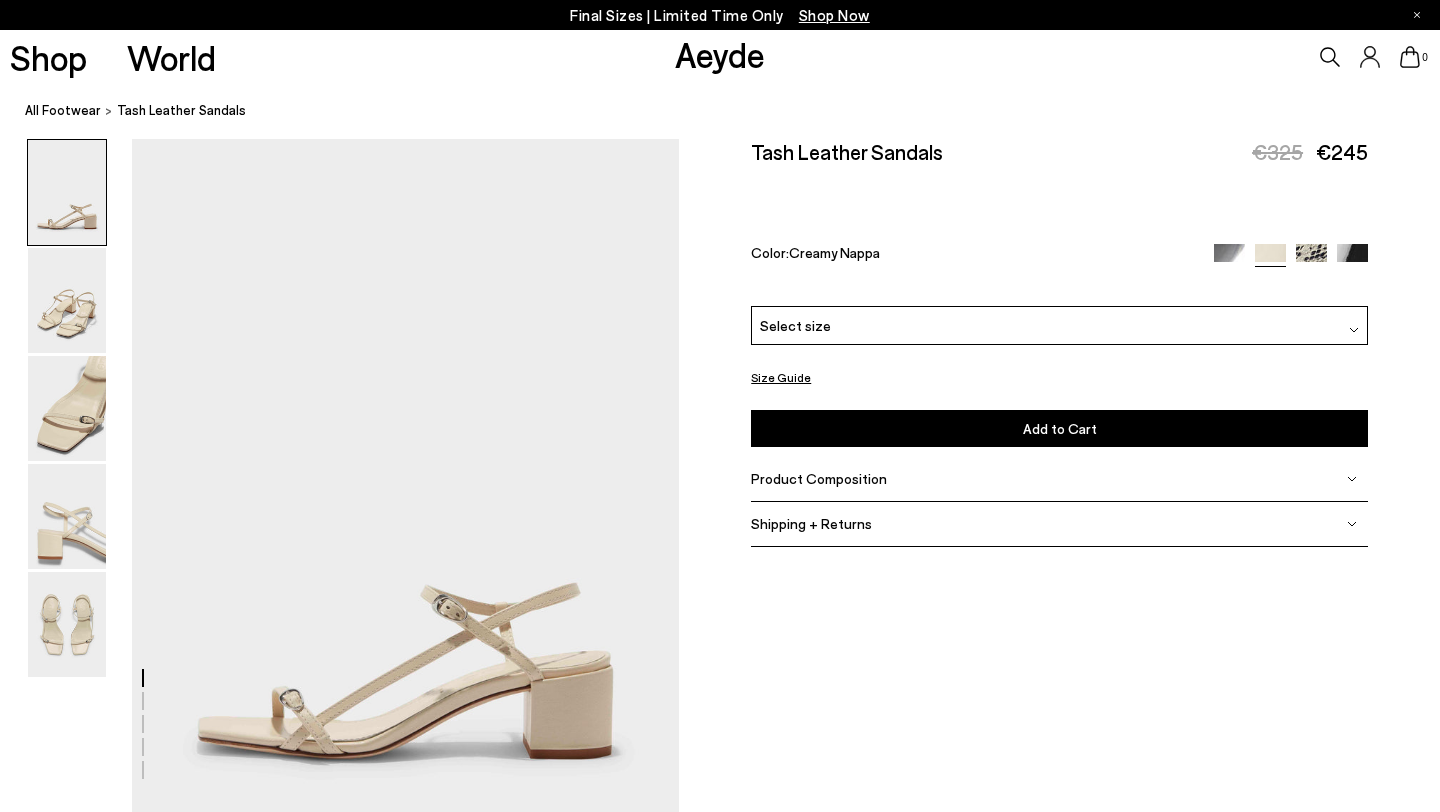 scroll, scrollTop: 0, scrollLeft: 0, axis: both 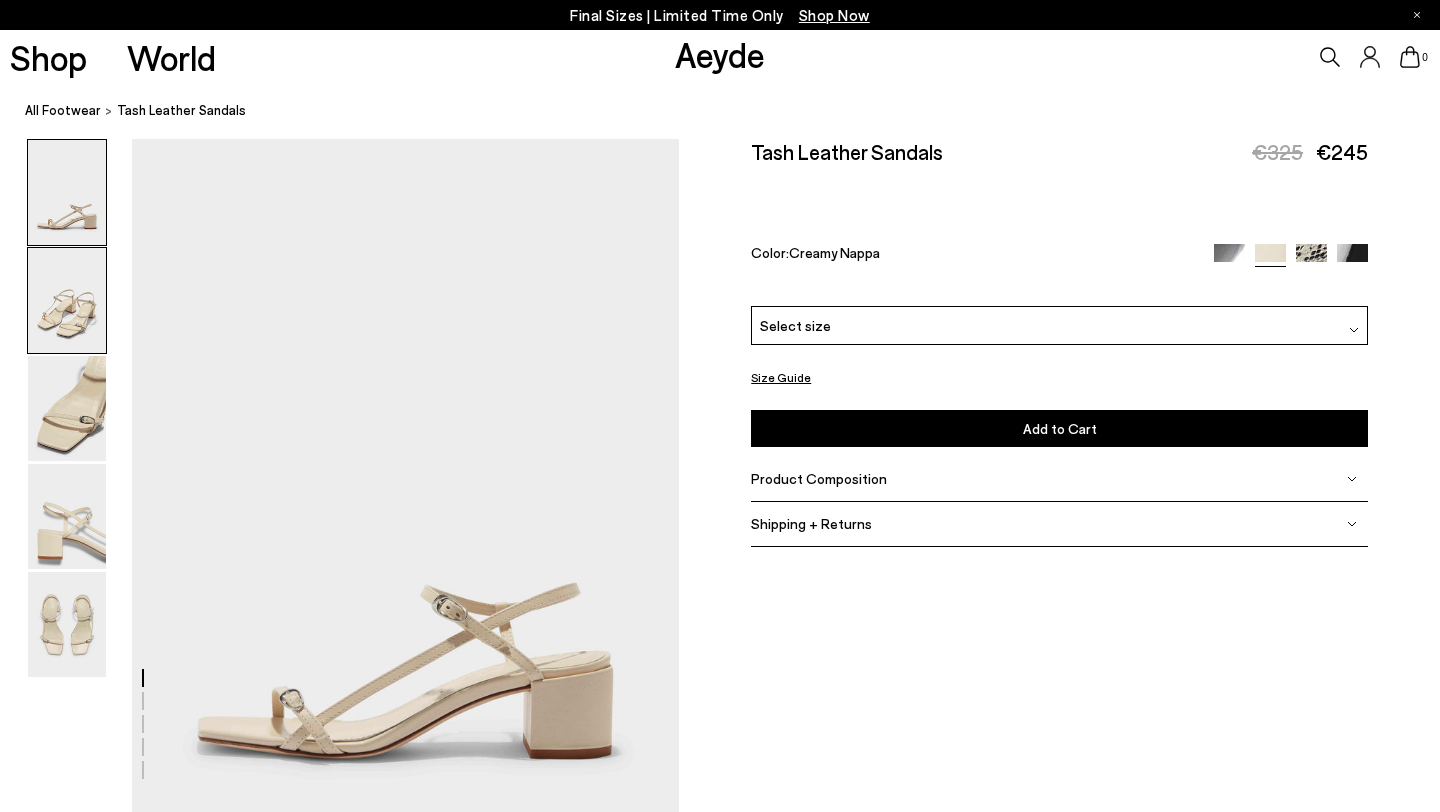 click at bounding box center [67, 300] 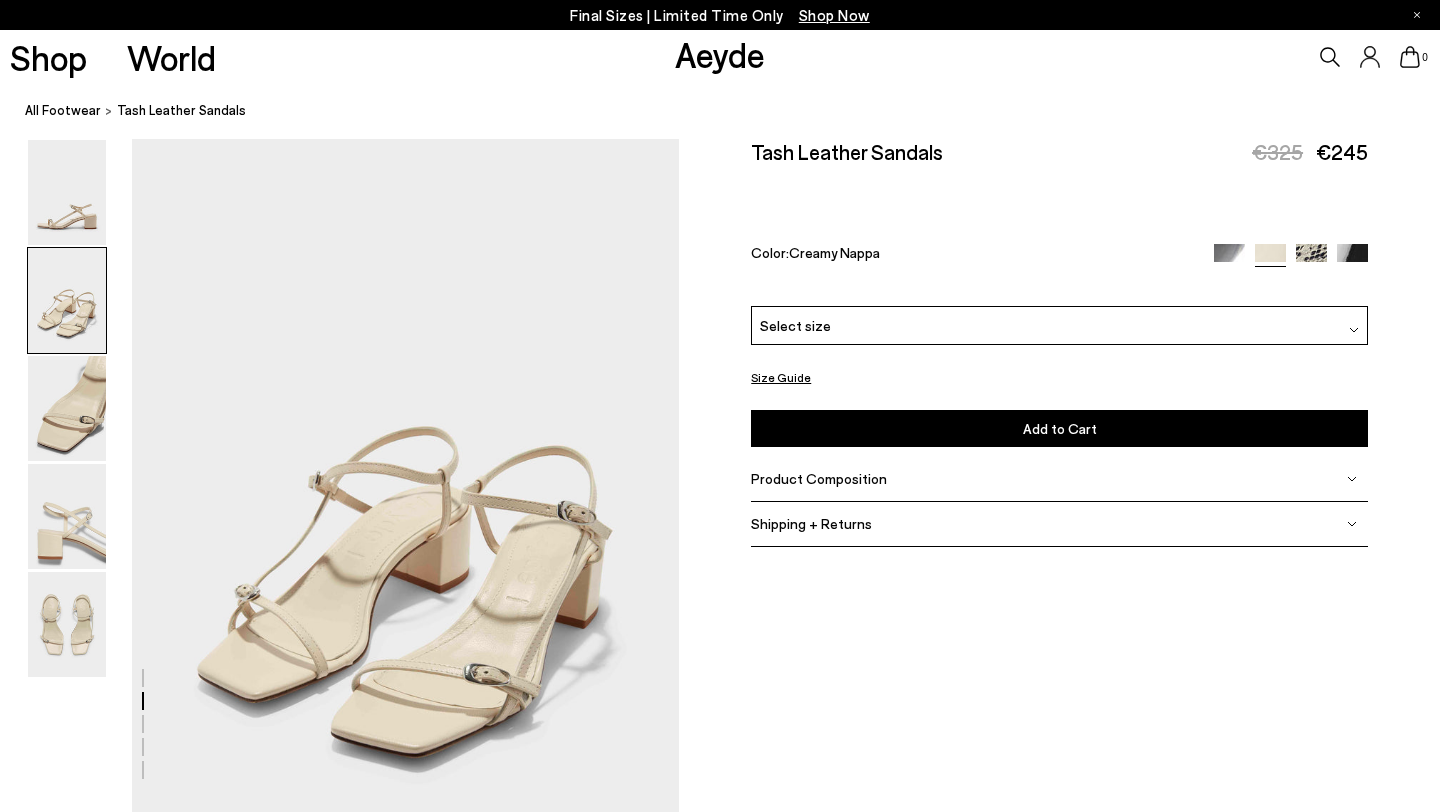 scroll, scrollTop: 735, scrollLeft: 0, axis: vertical 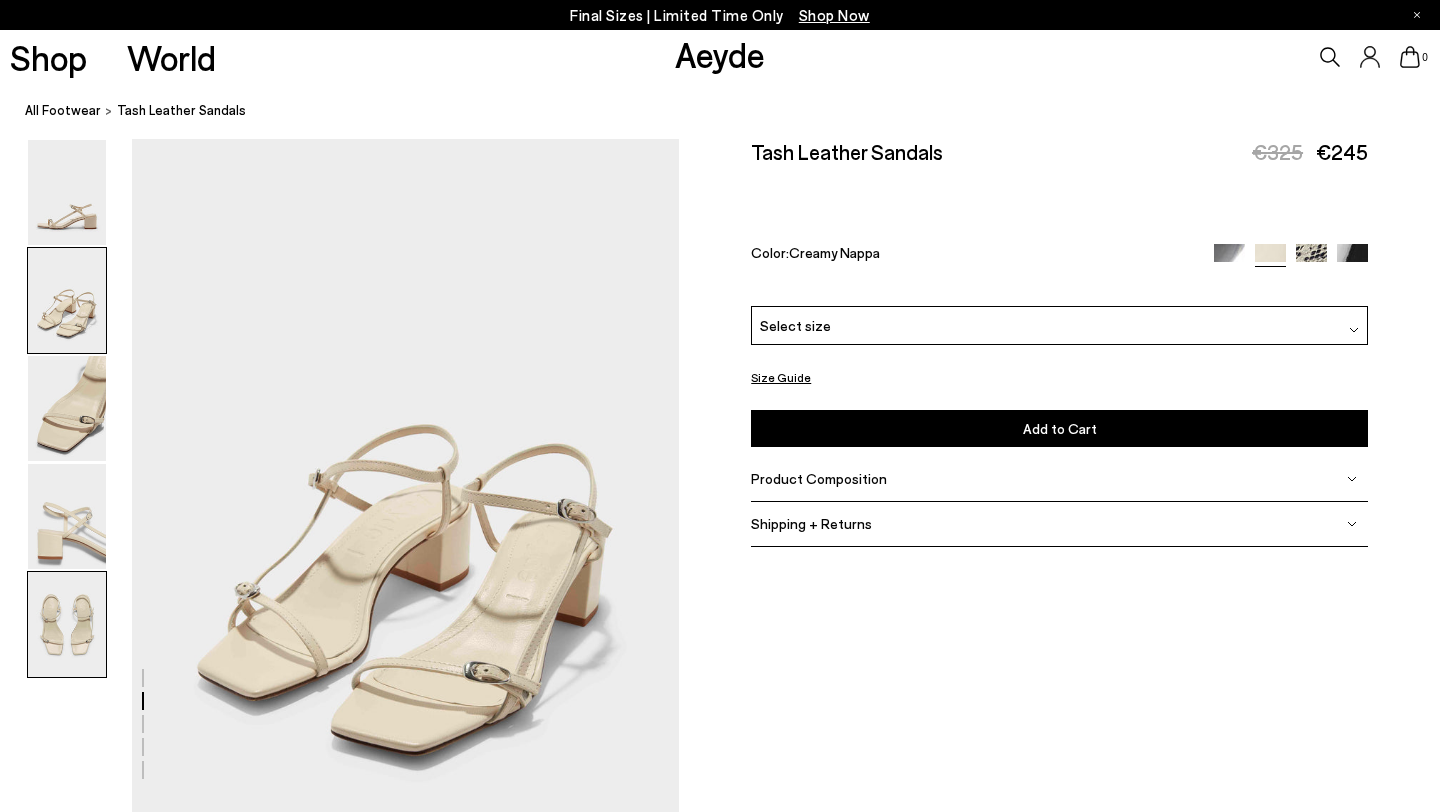 click at bounding box center [67, 624] 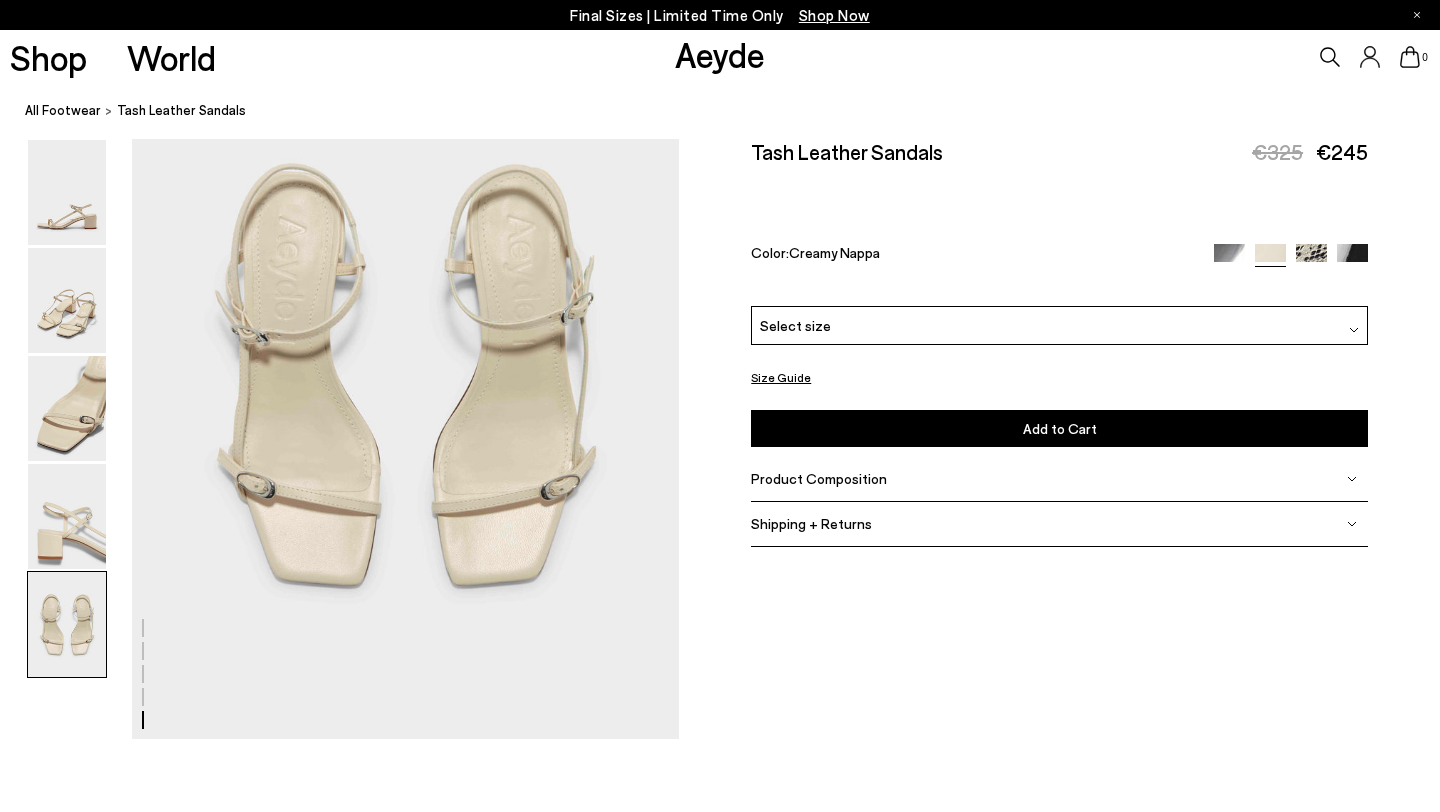 scroll, scrollTop: 3069, scrollLeft: 0, axis: vertical 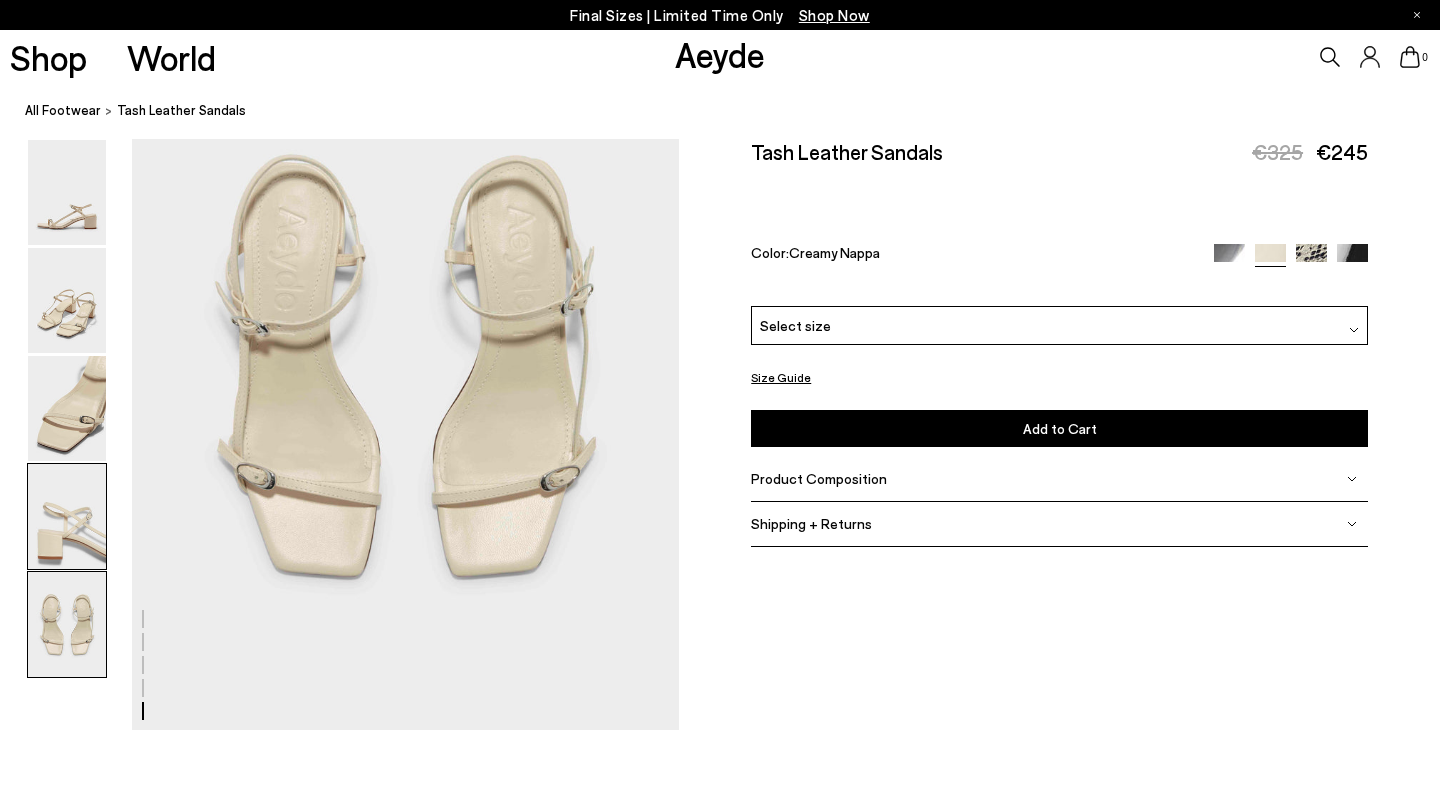 click at bounding box center (67, 516) 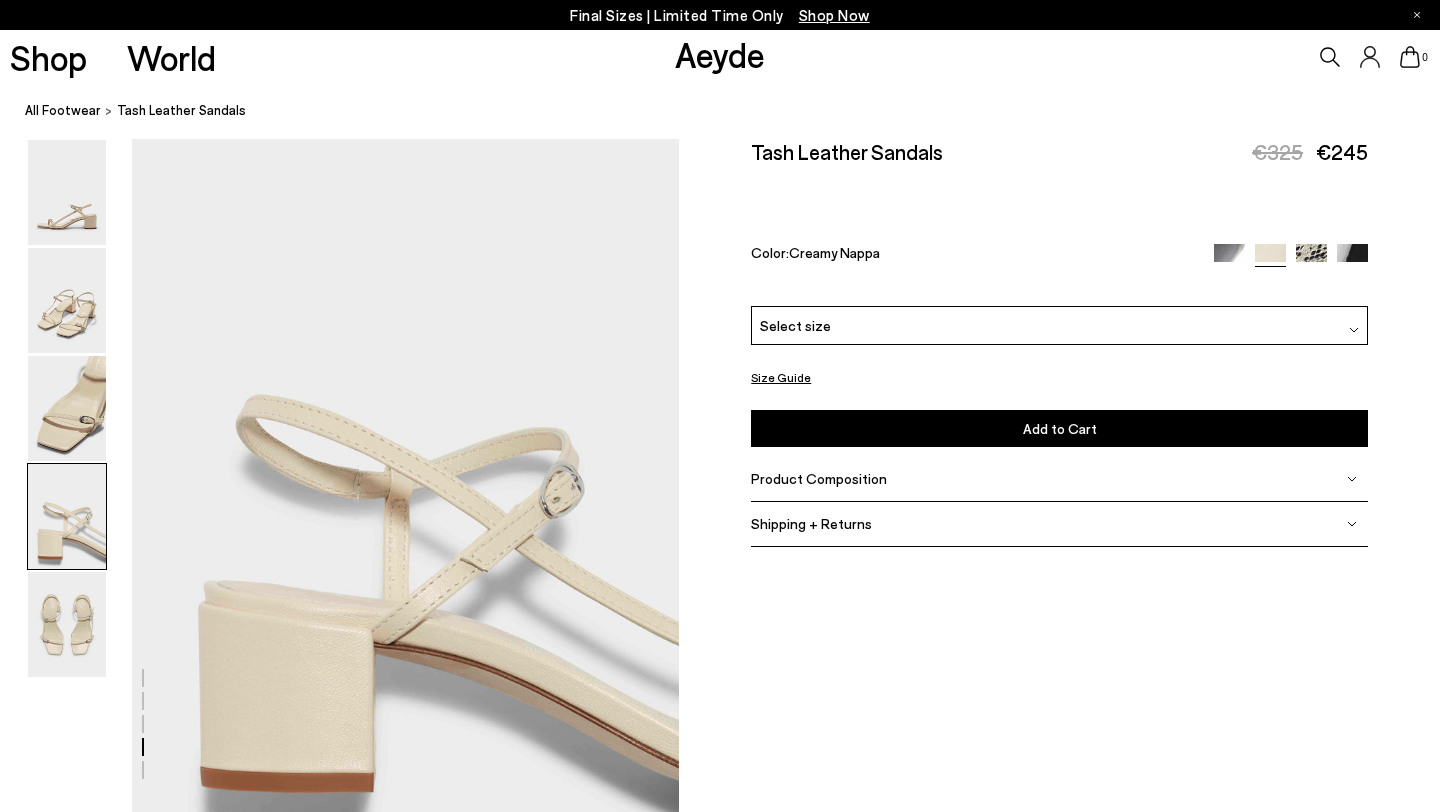 scroll, scrollTop: 2200, scrollLeft: 0, axis: vertical 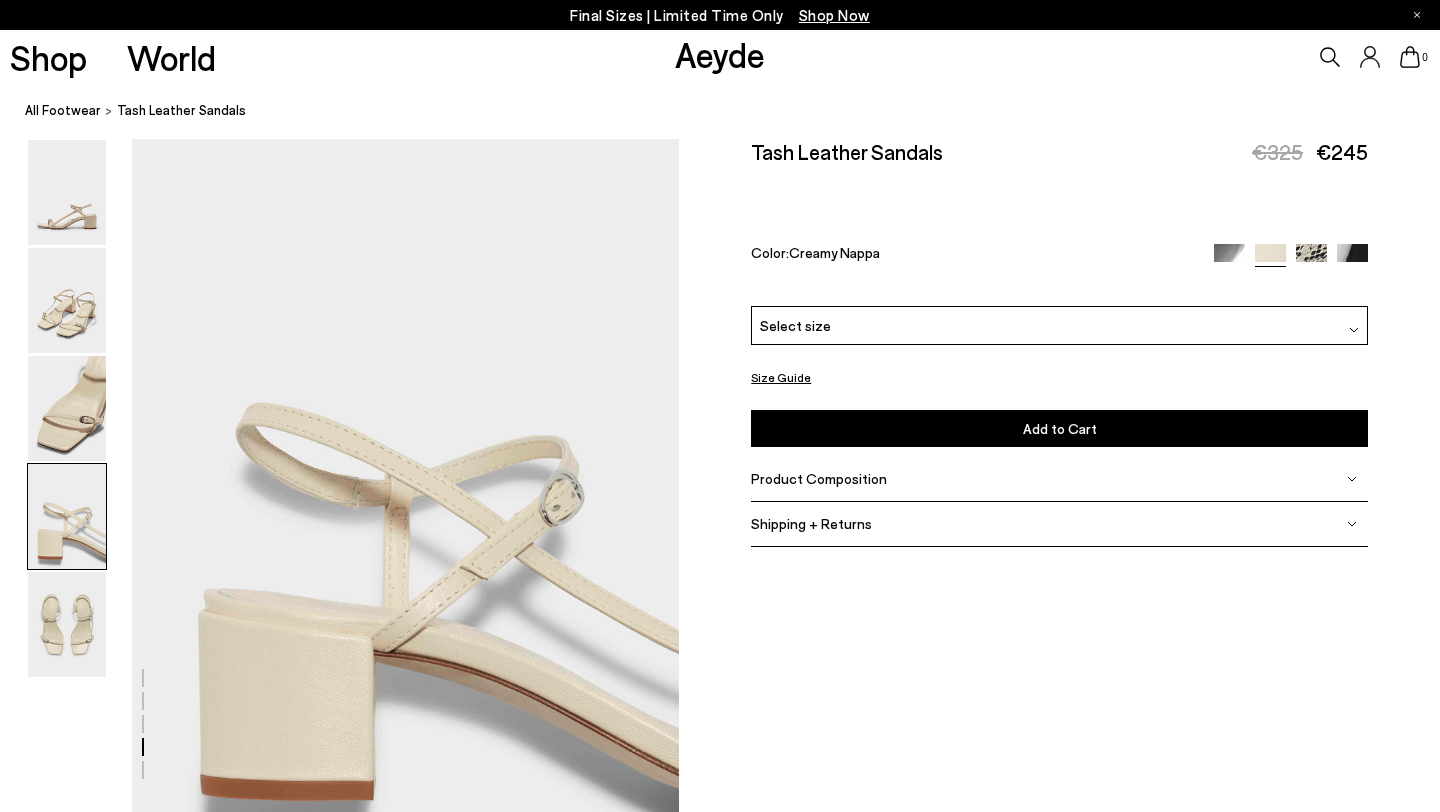 click at bounding box center (1311, 258) 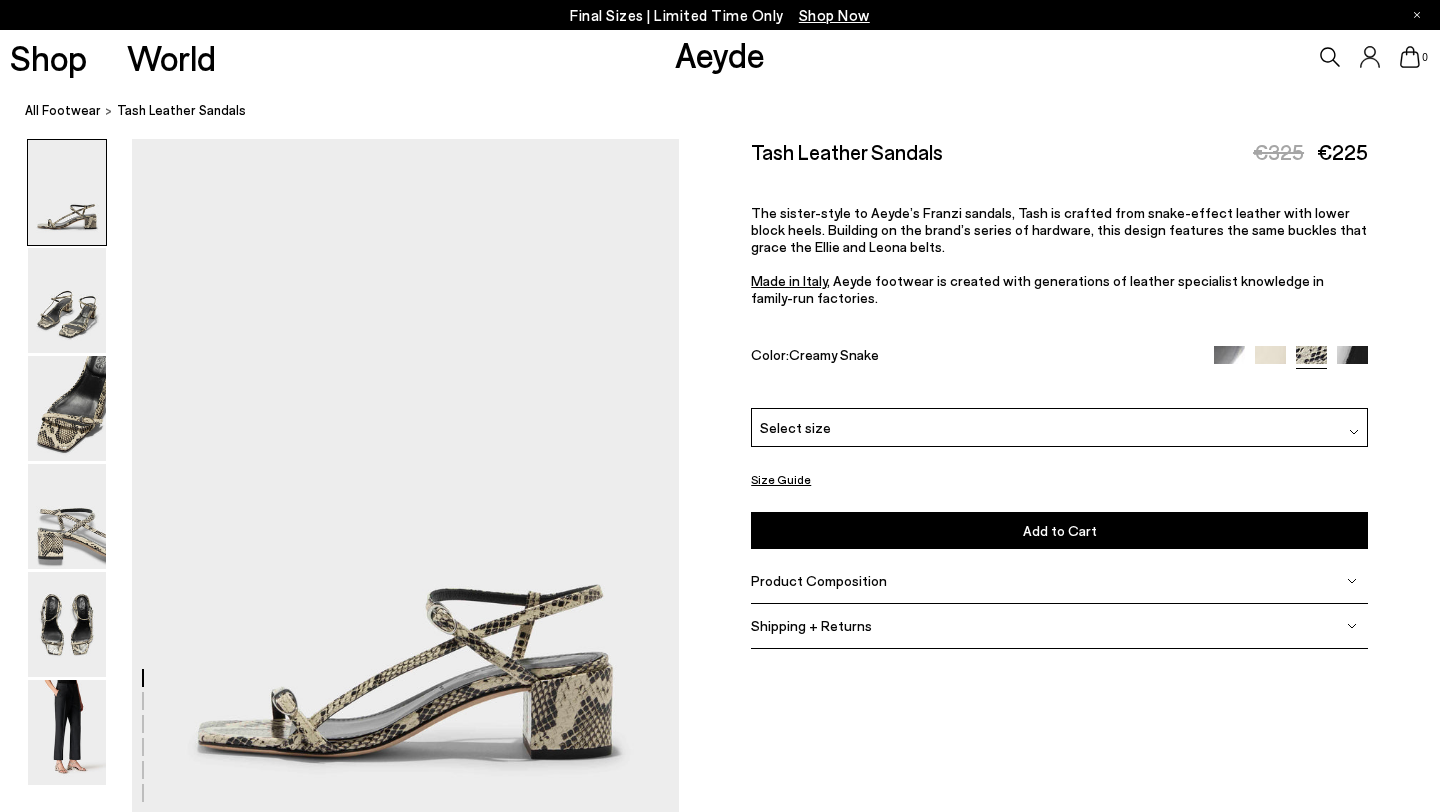 scroll, scrollTop: 0, scrollLeft: 0, axis: both 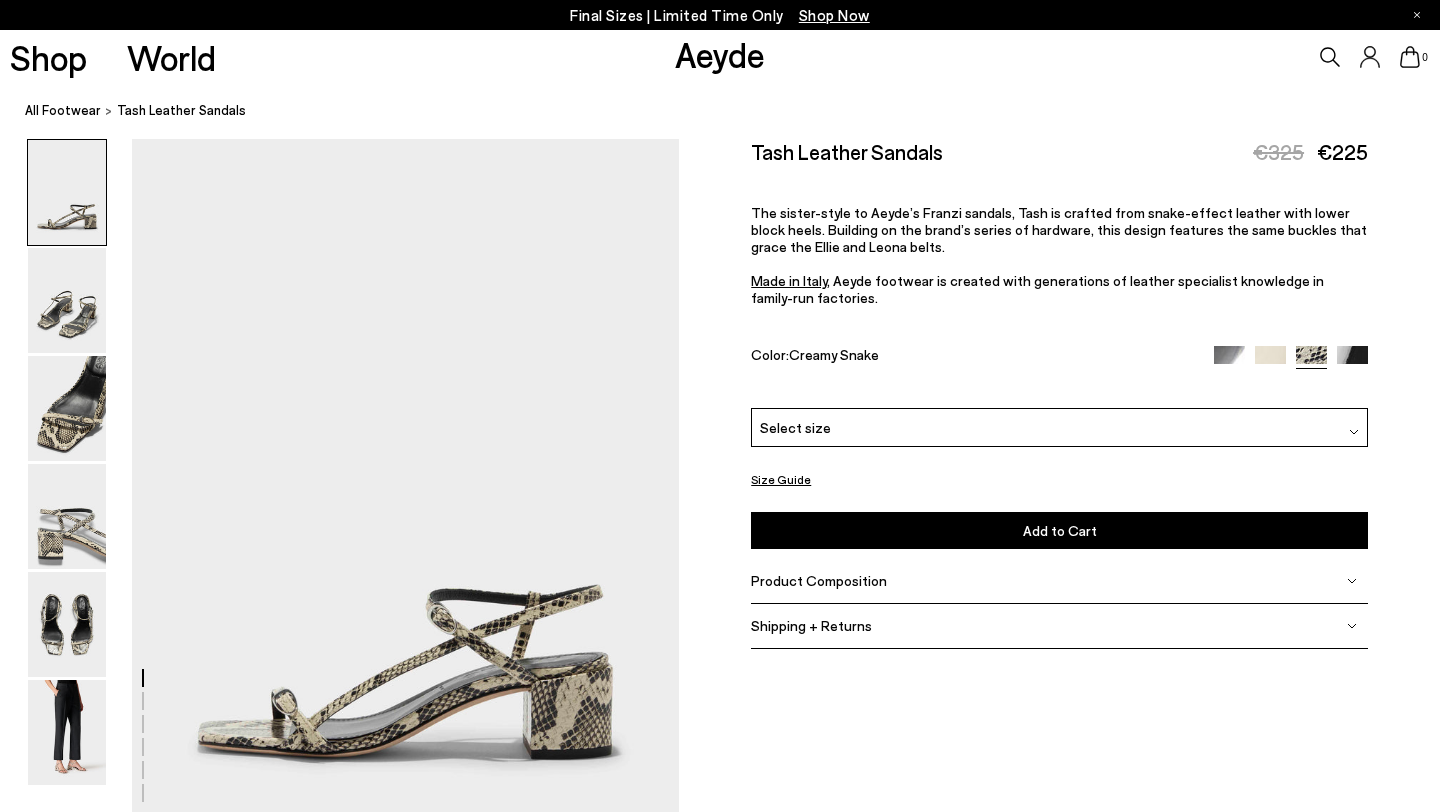 click at bounding box center (67, 732) 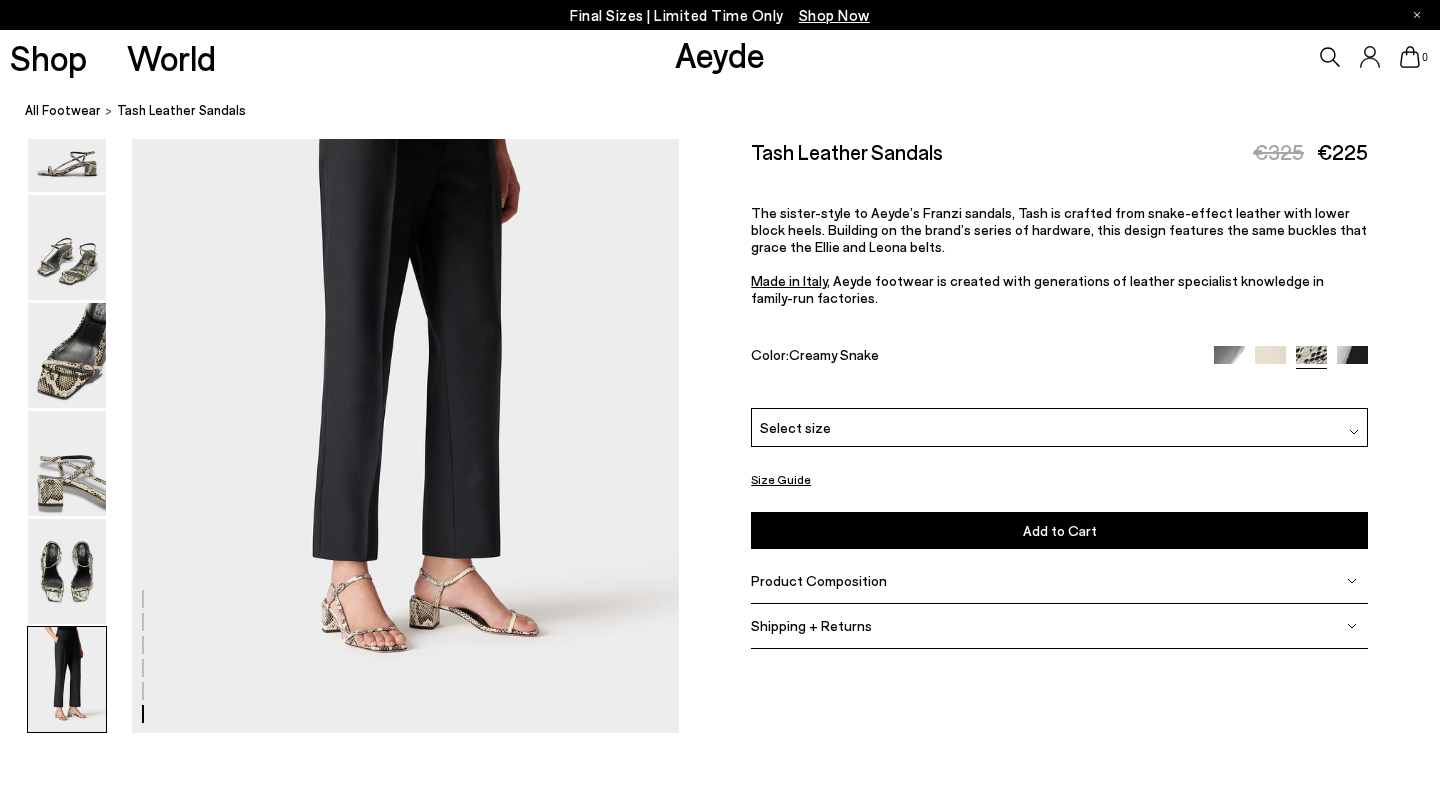 scroll, scrollTop: 3802, scrollLeft: 0, axis: vertical 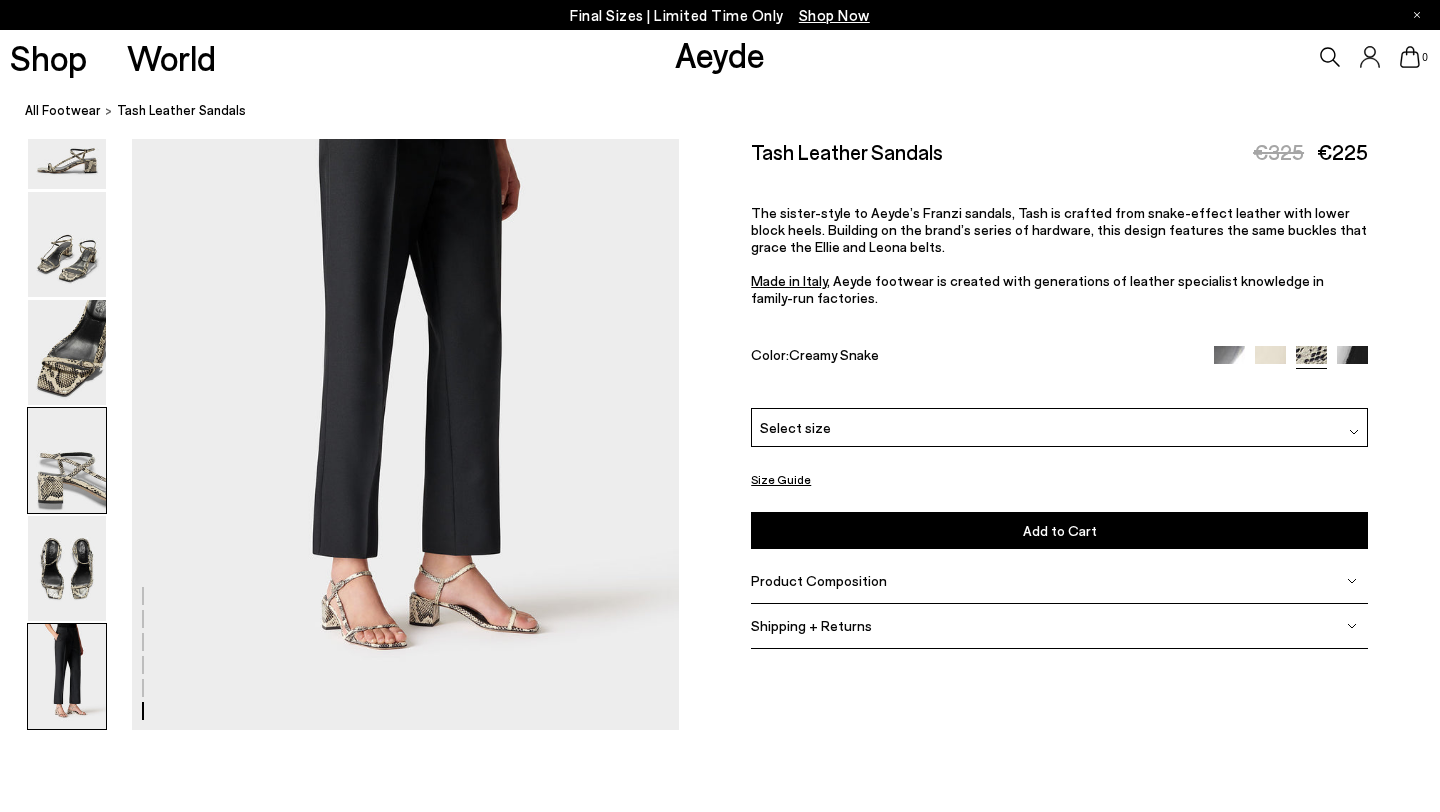 click at bounding box center [67, 460] 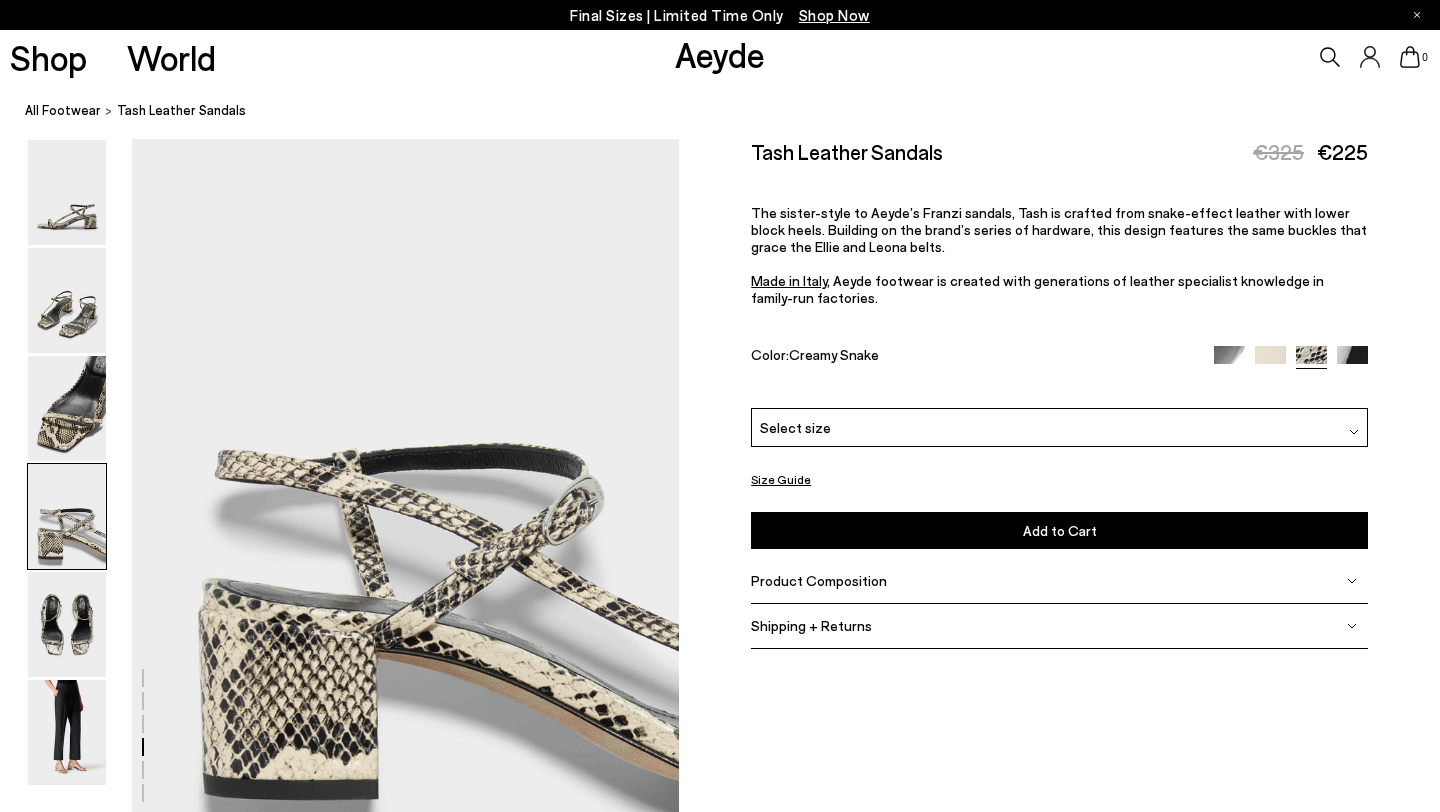 scroll, scrollTop: 2200, scrollLeft: 0, axis: vertical 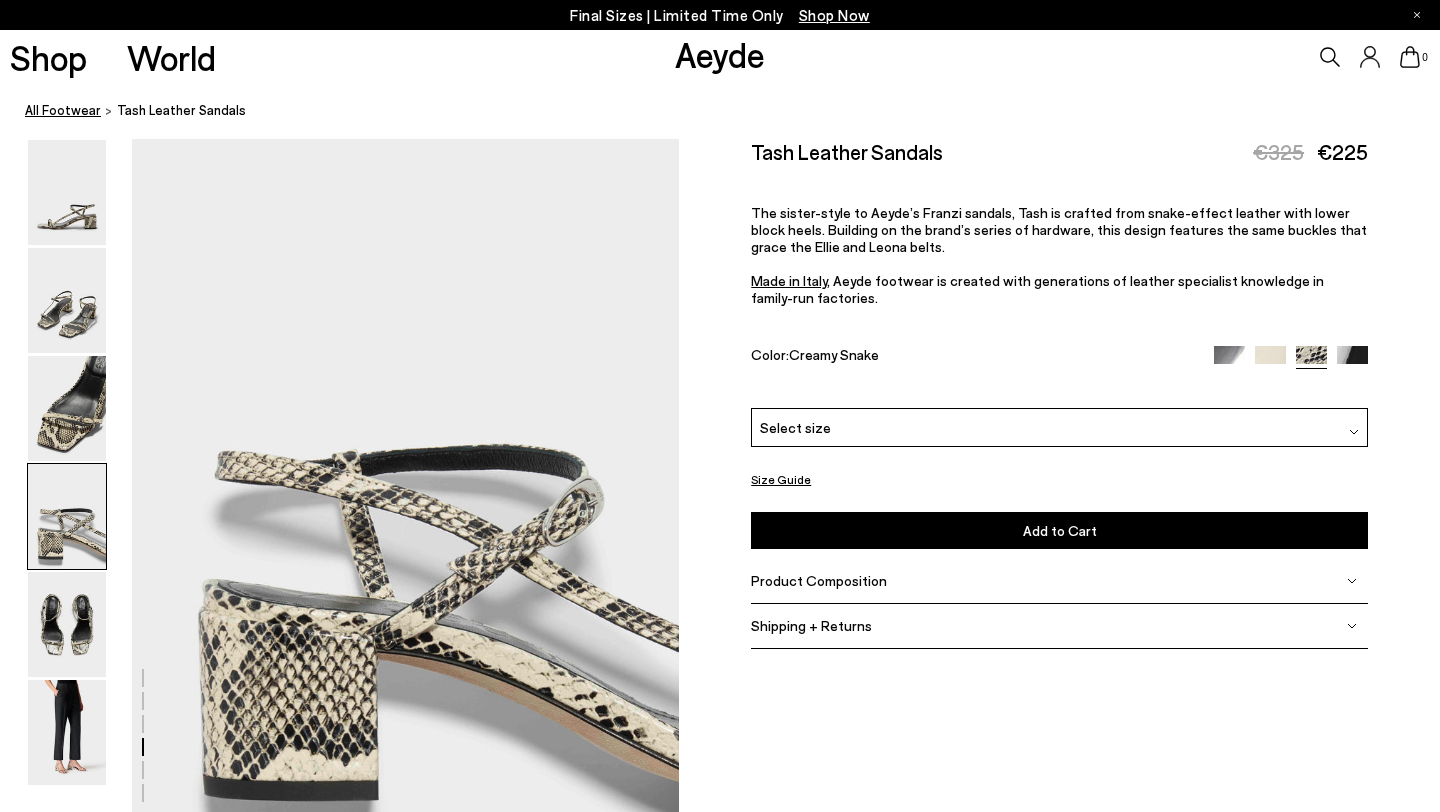 click on "All Footwear" at bounding box center (63, 110) 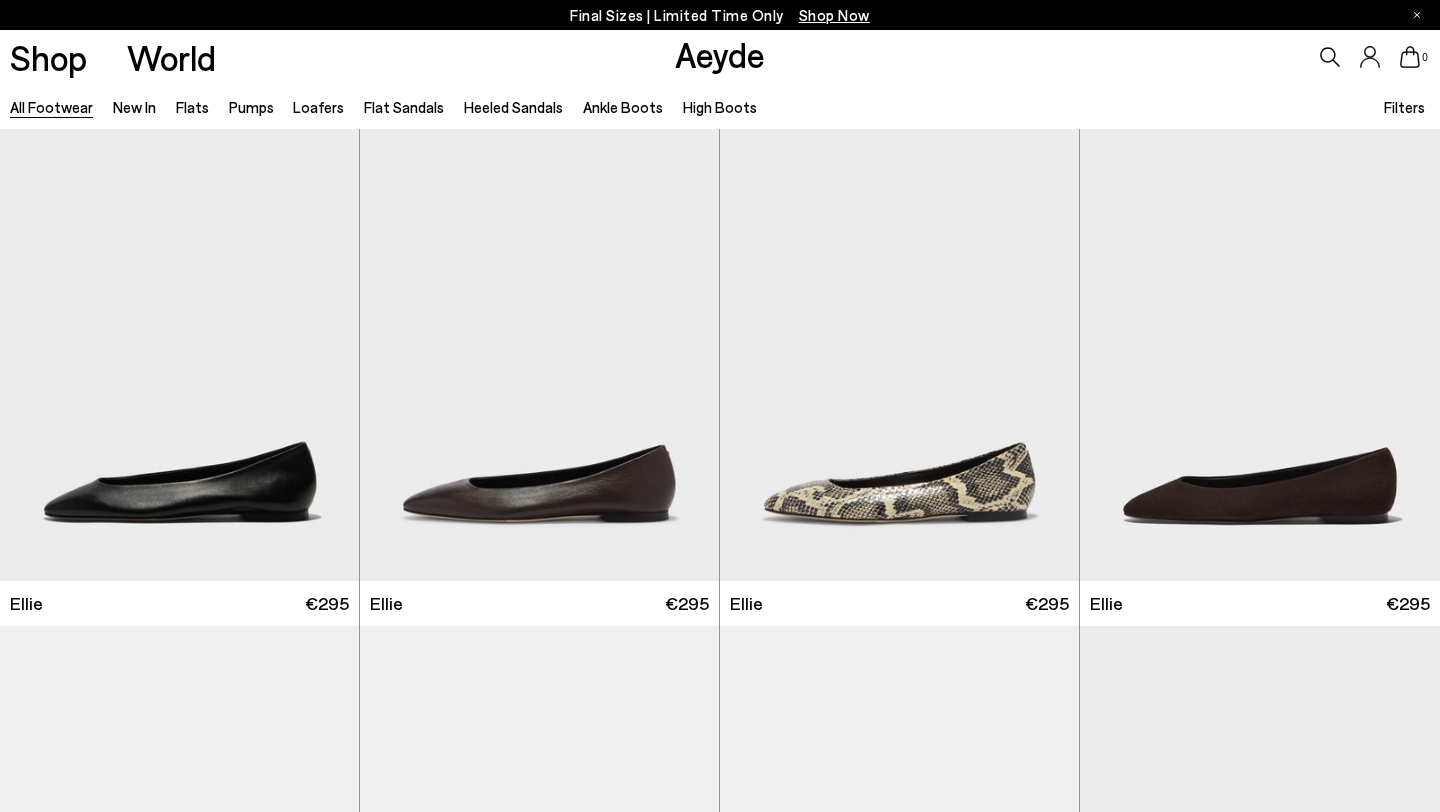 scroll, scrollTop: 0, scrollLeft: 0, axis: both 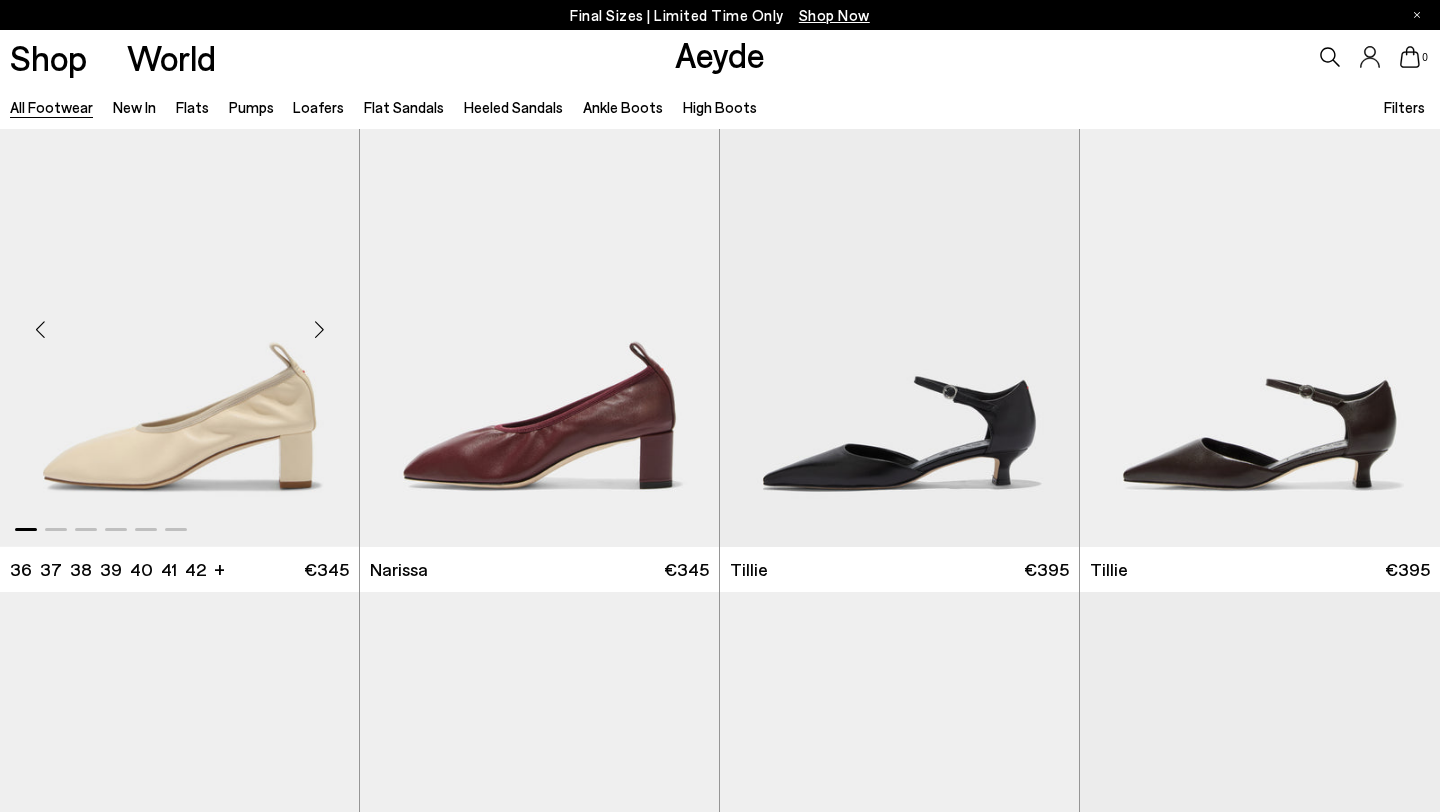 click at bounding box center [319, 330] 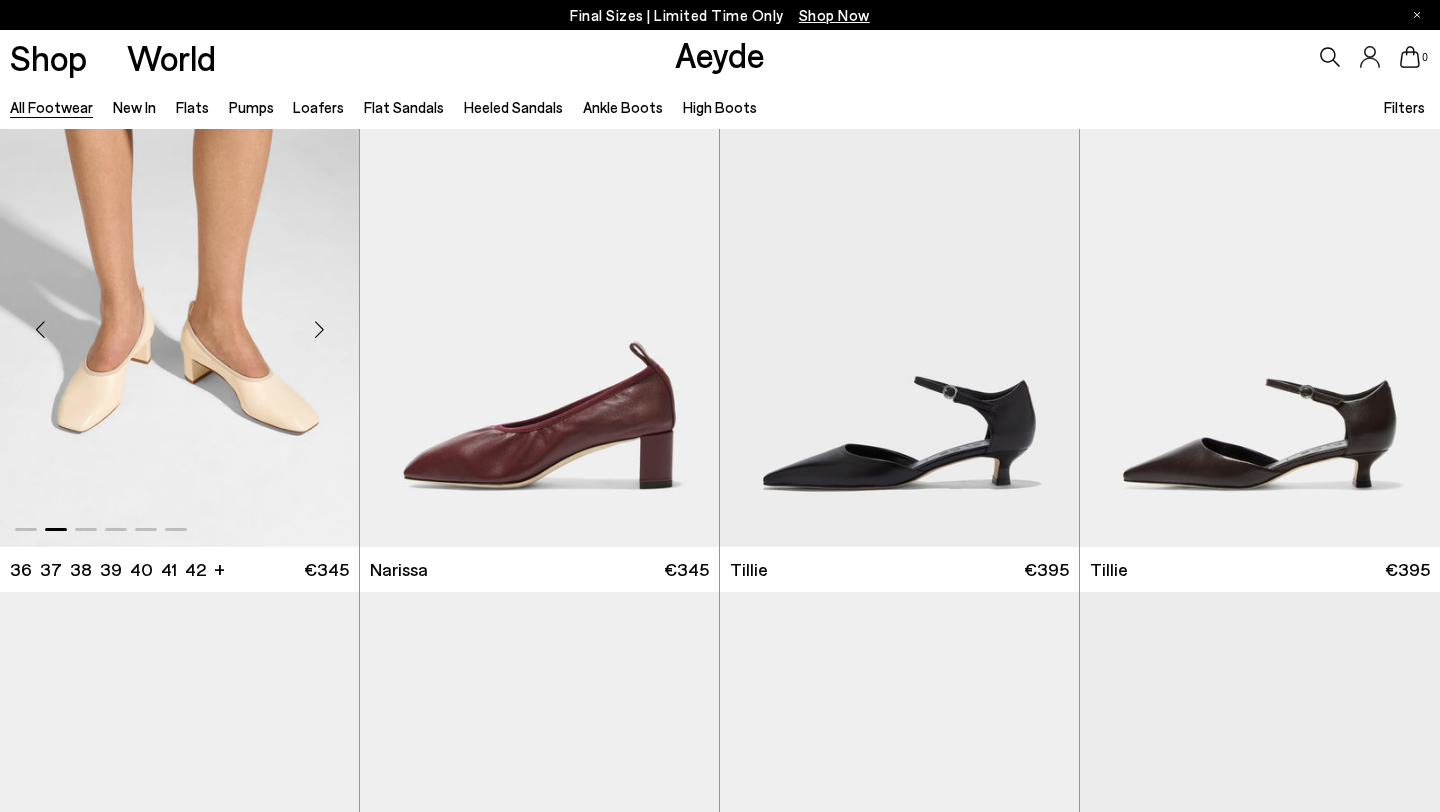 click at bounding box center [319, 330] 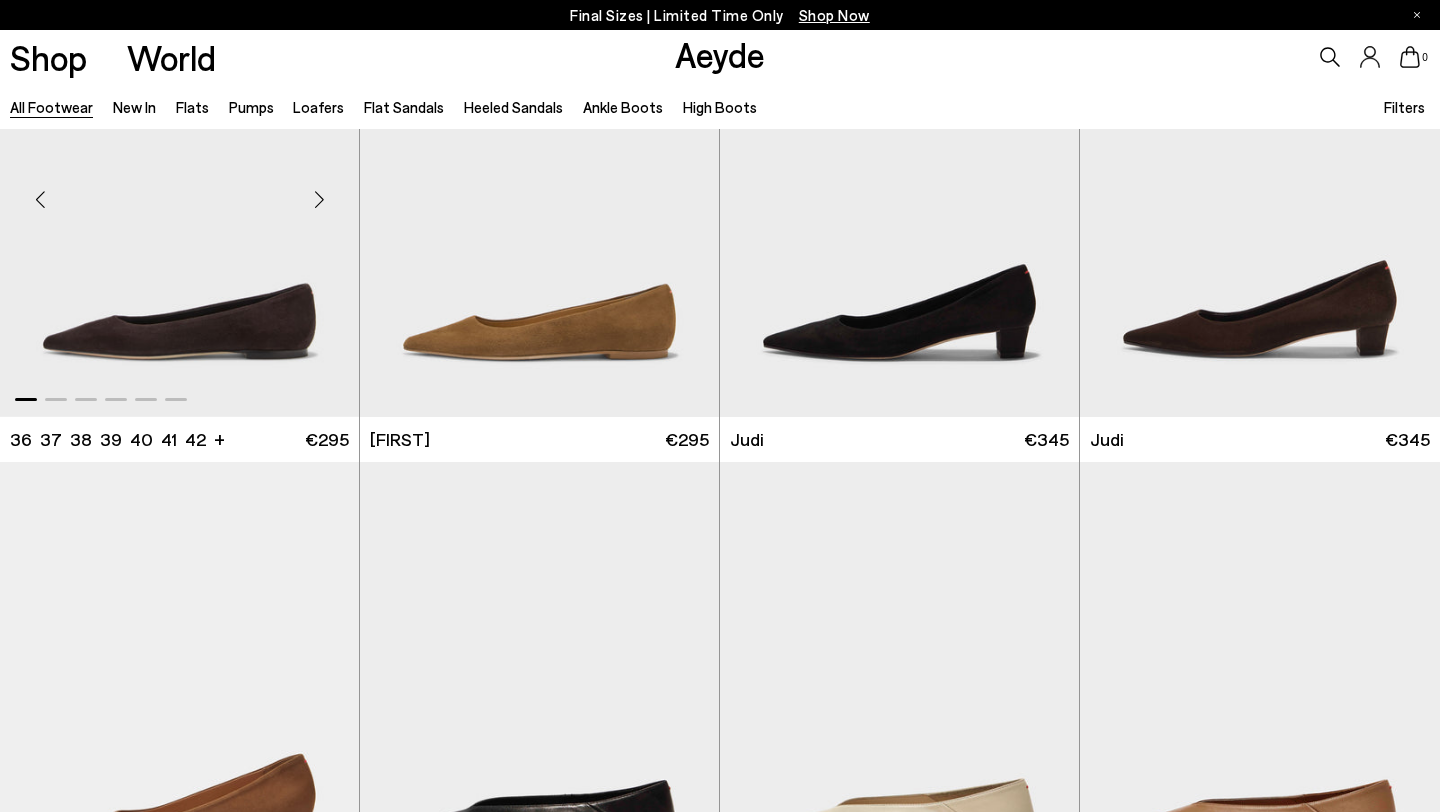 scroll, scrollTop: 4635, scrollLeft: 0, axis: vertical 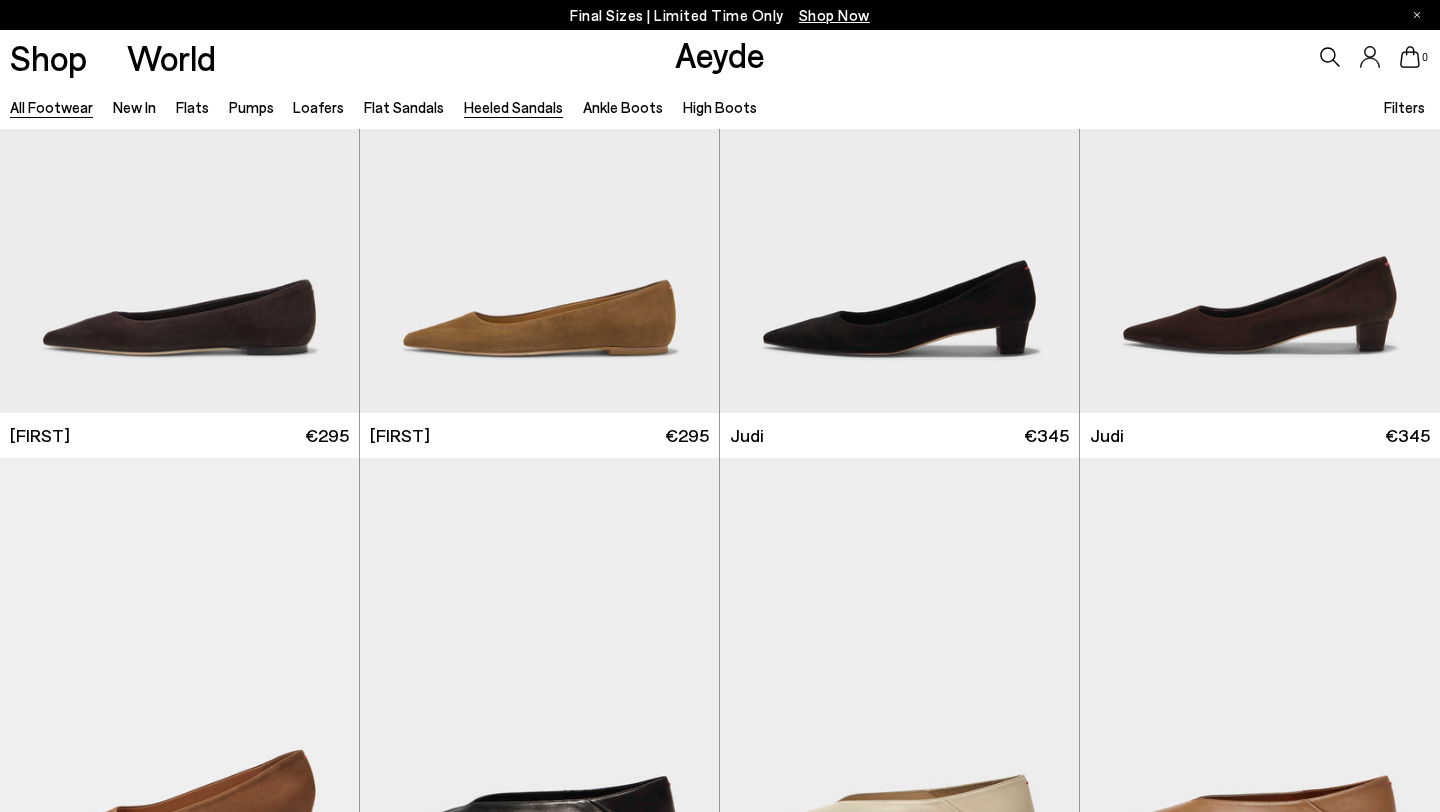 click on "Heeled Sandals" at bounding box center [513, 107] 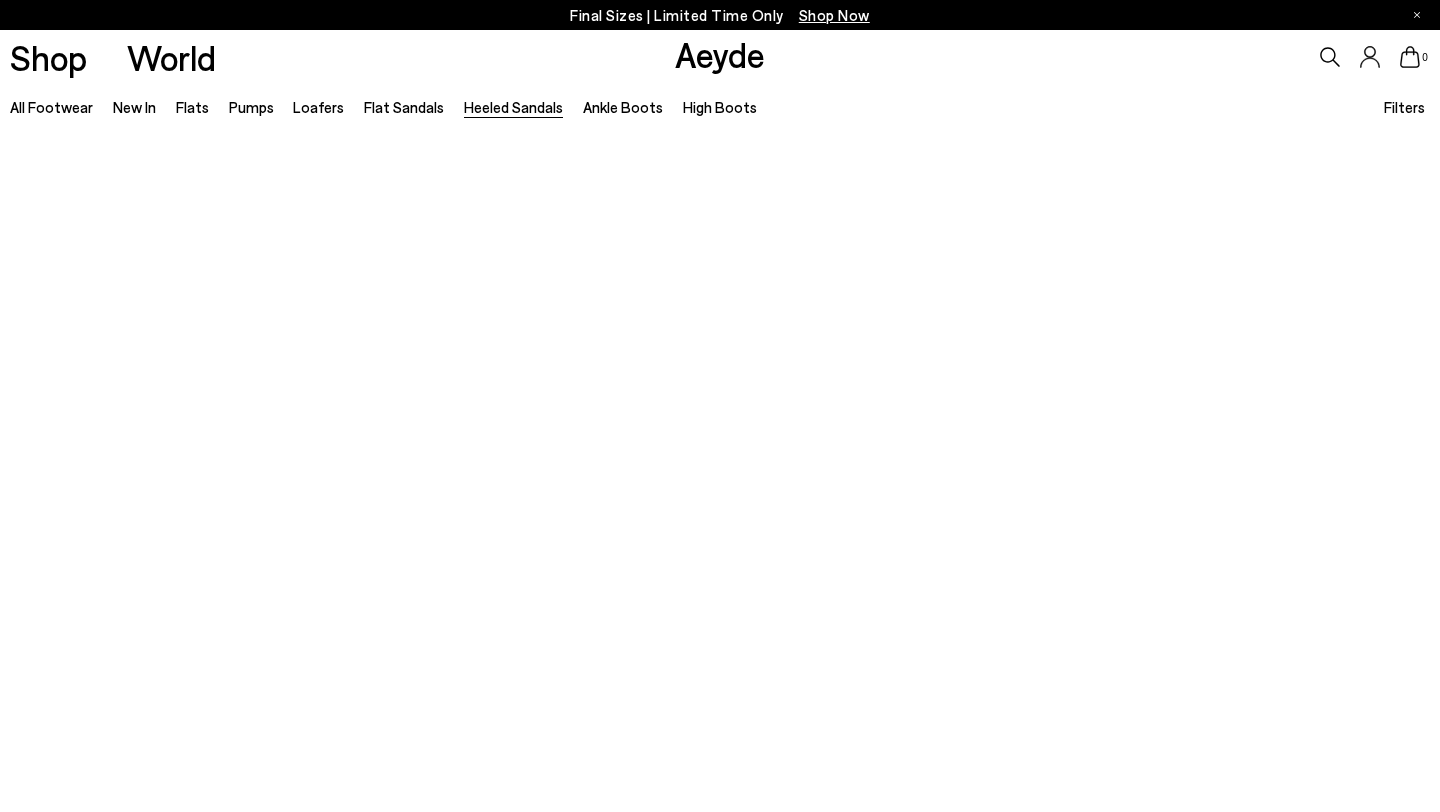 scroll, scrollTop: 0, scrollLeft: 0, axis: both 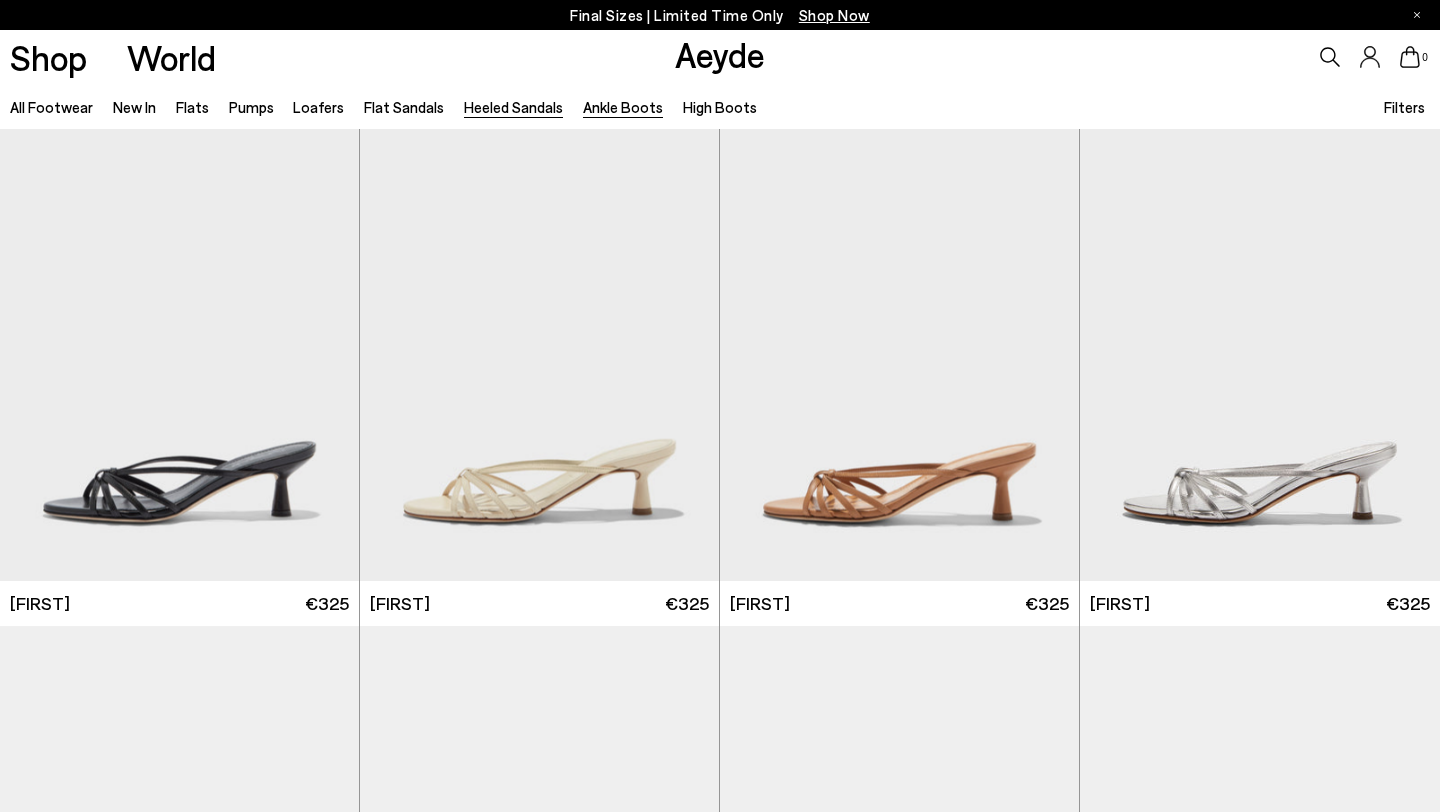click on "Ankle Boots" at bounding box center (623, 107) 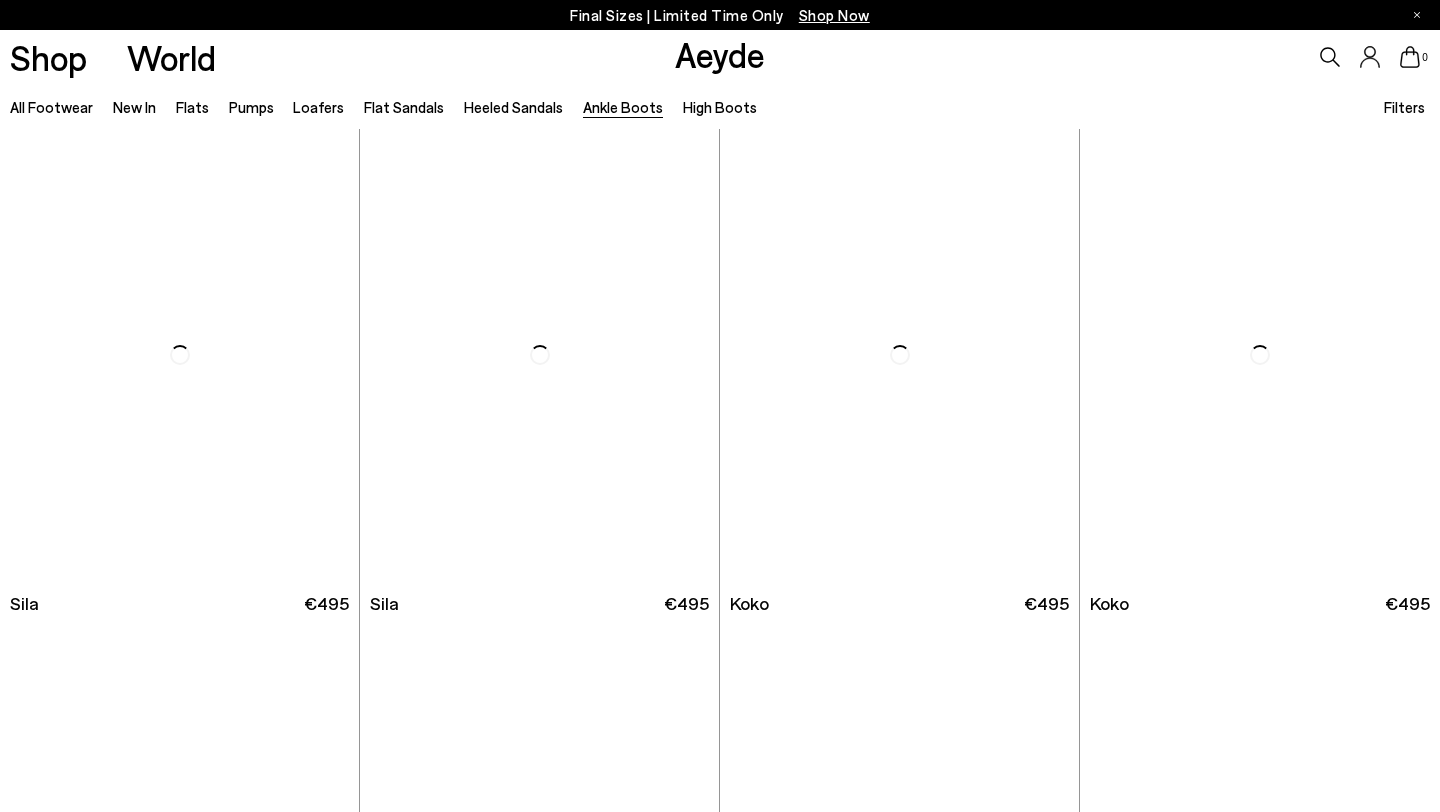 scroll, scrollTop: 0, scrollLeft: 0, axis: both 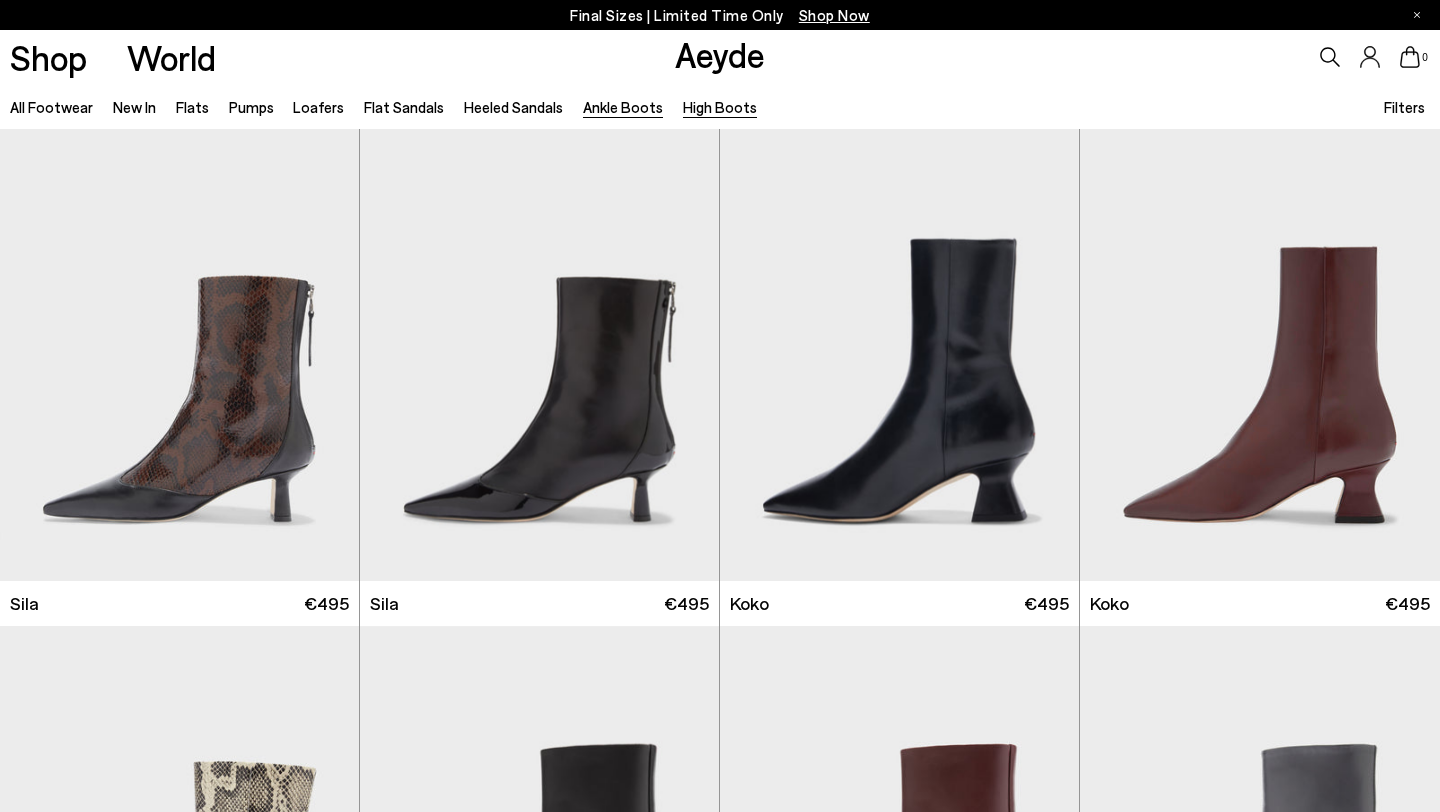 click on "High Boots" at bounding box center (720, 107) 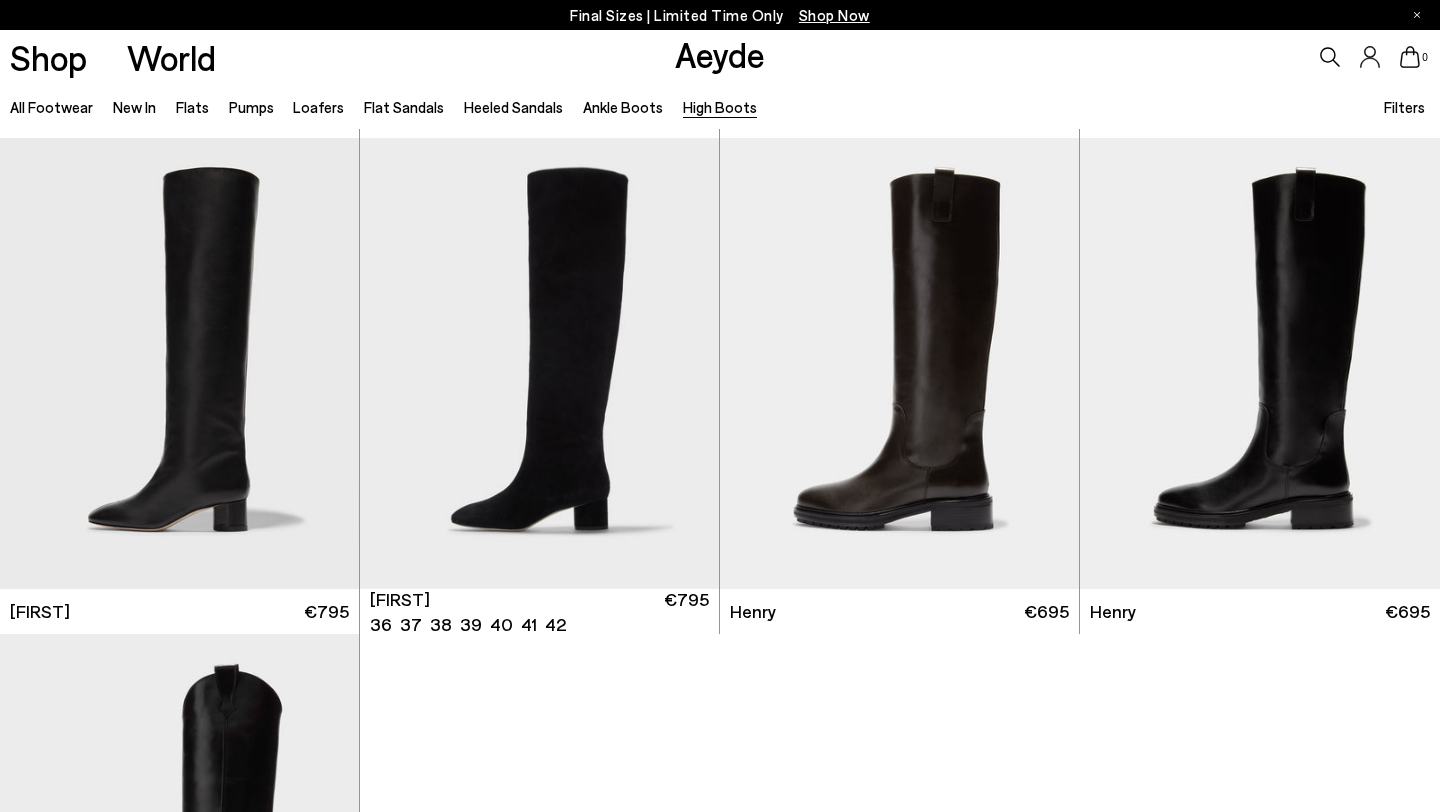 scroll, scrollTop: 0, scrollLeft: 0, axis: both 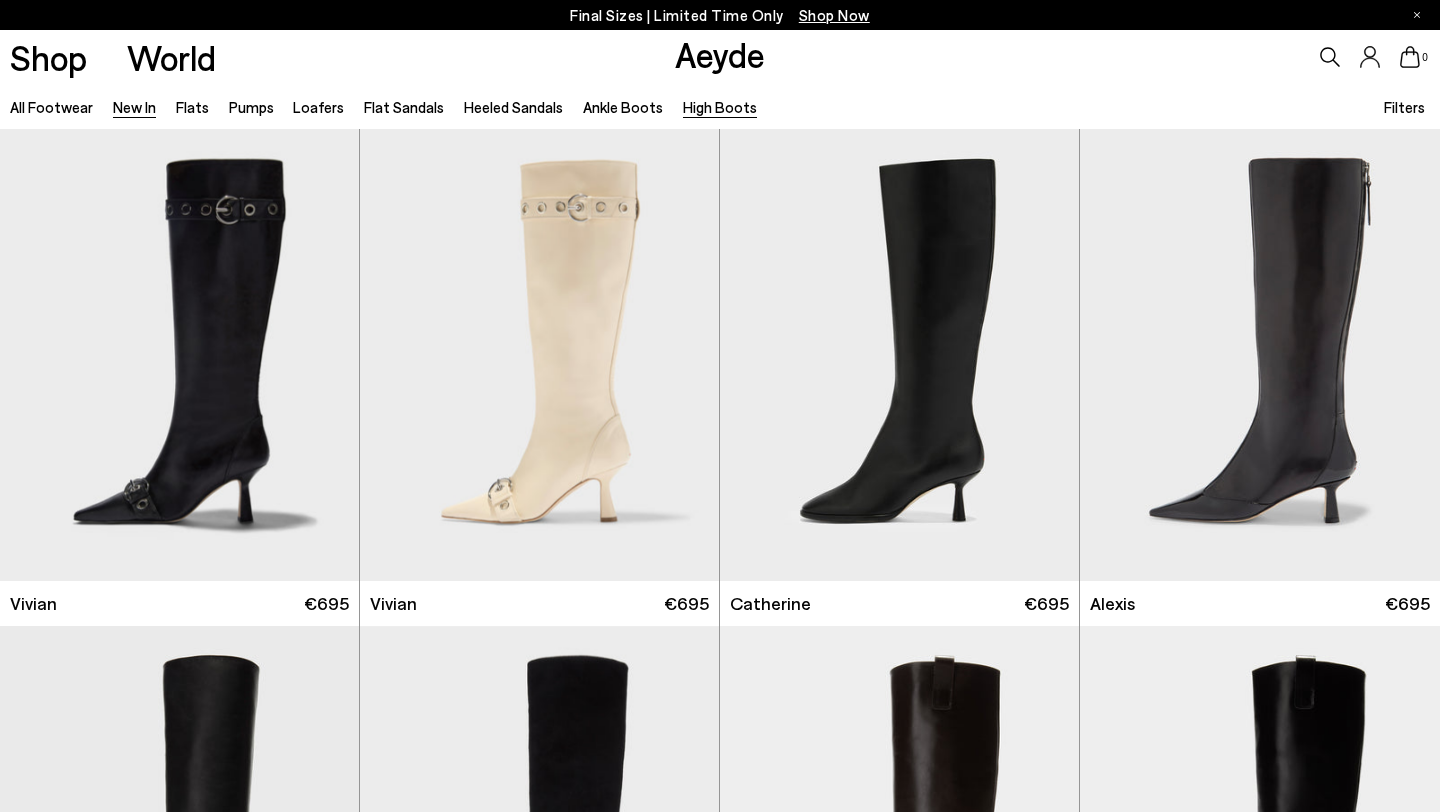 click on "New In" at bounding box center [134, 107] 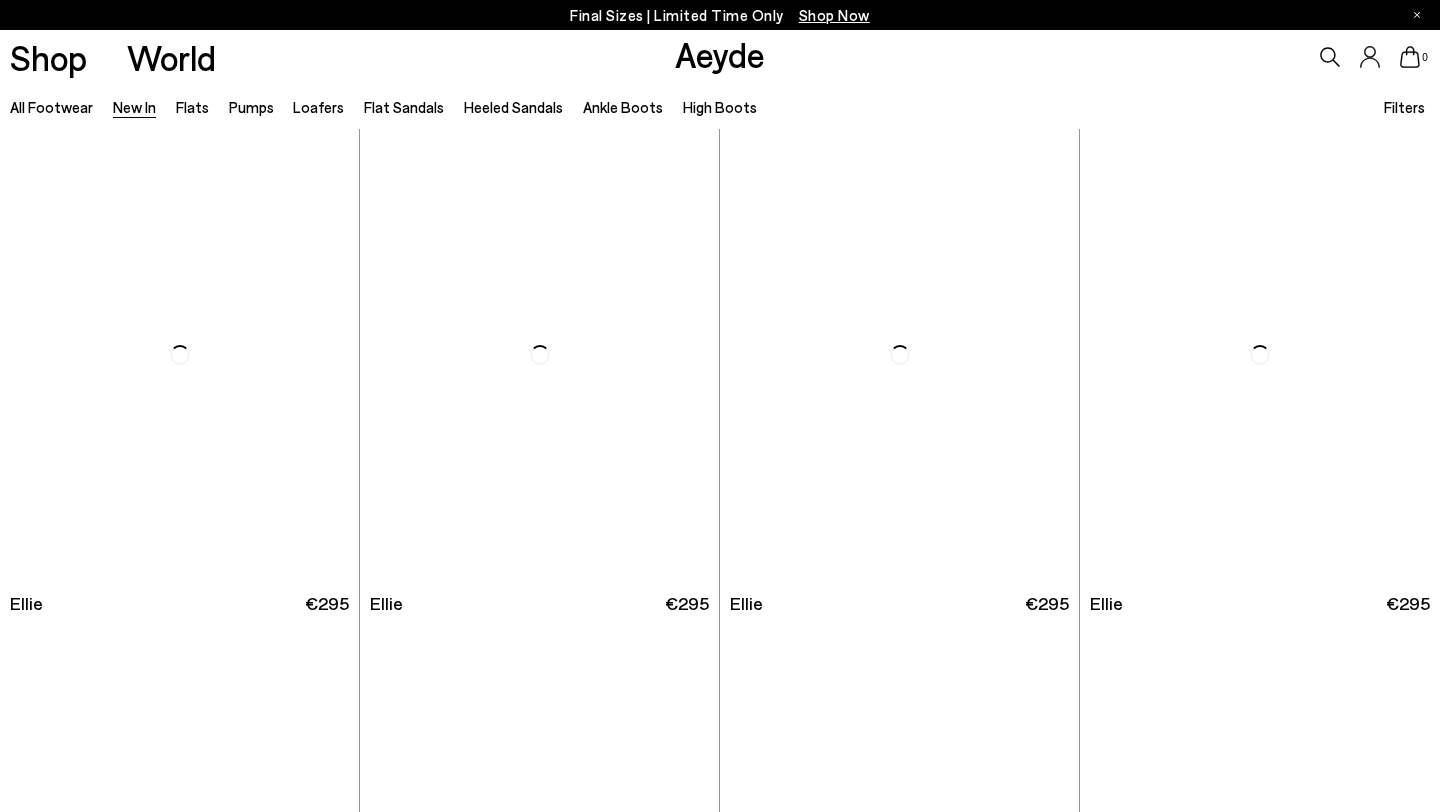 scroll, scrollTop: 0, scrollLeft: 0, axis: both 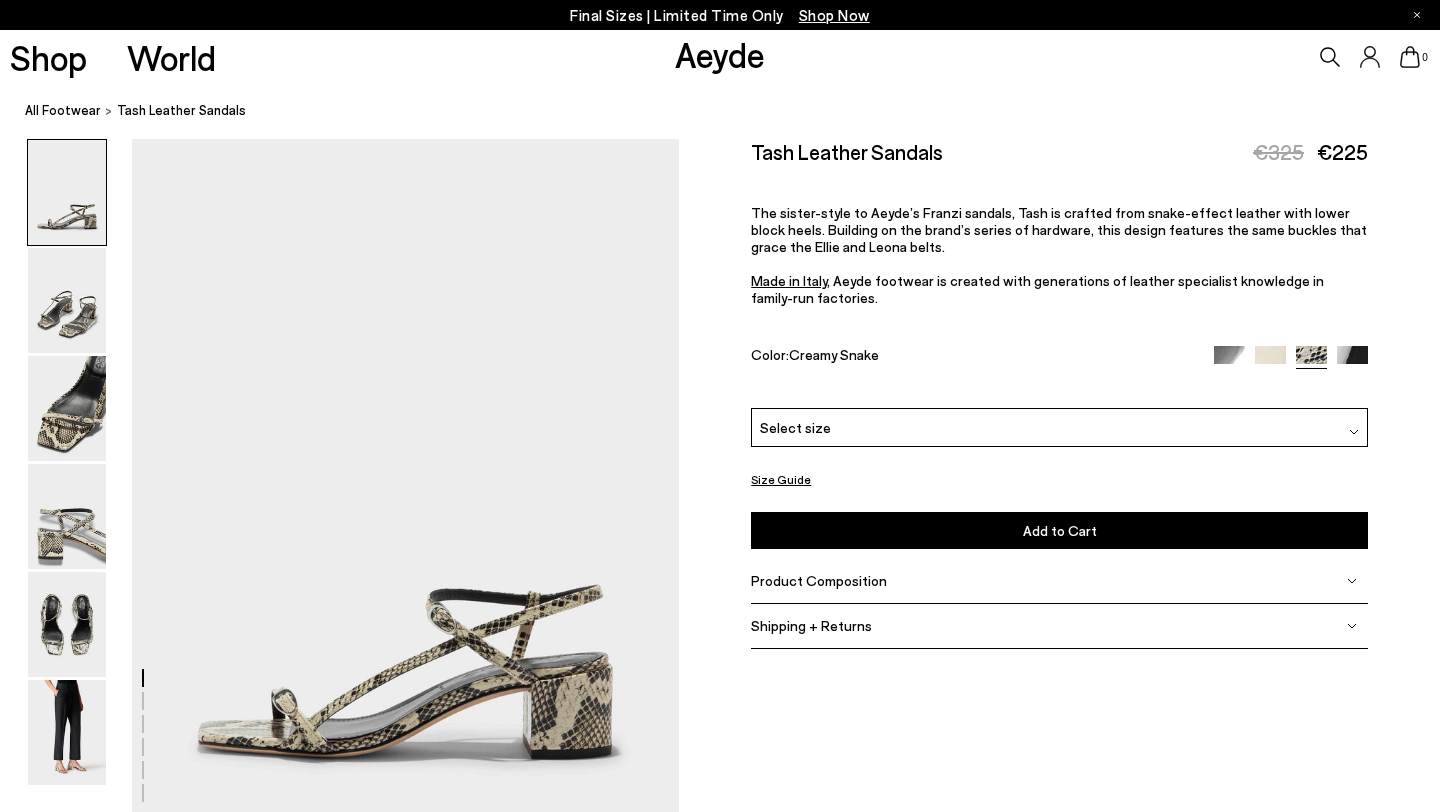 click at bounding box center [1352, 361] 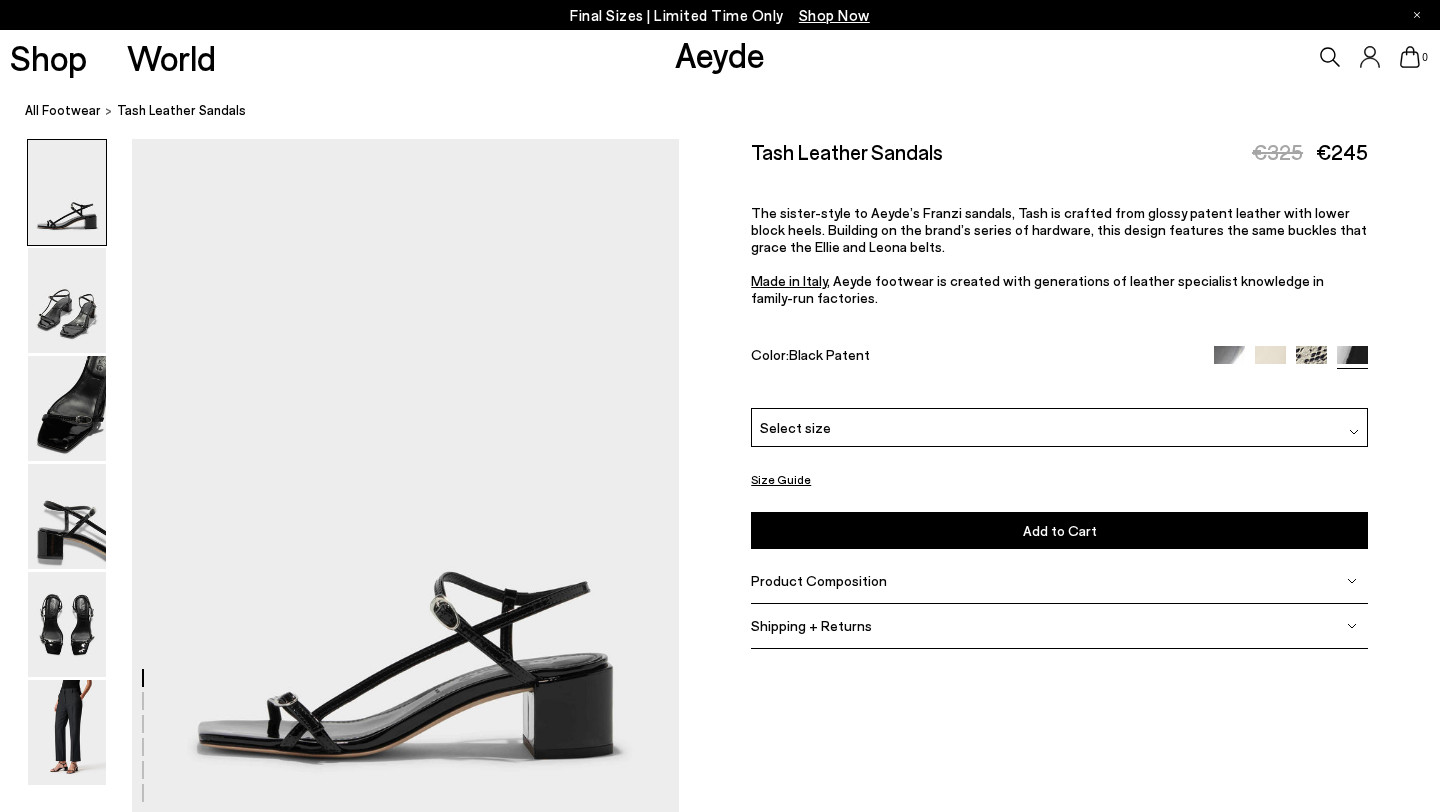 scroll, scrollTop: 0, scrollLeft: 0, axis: both 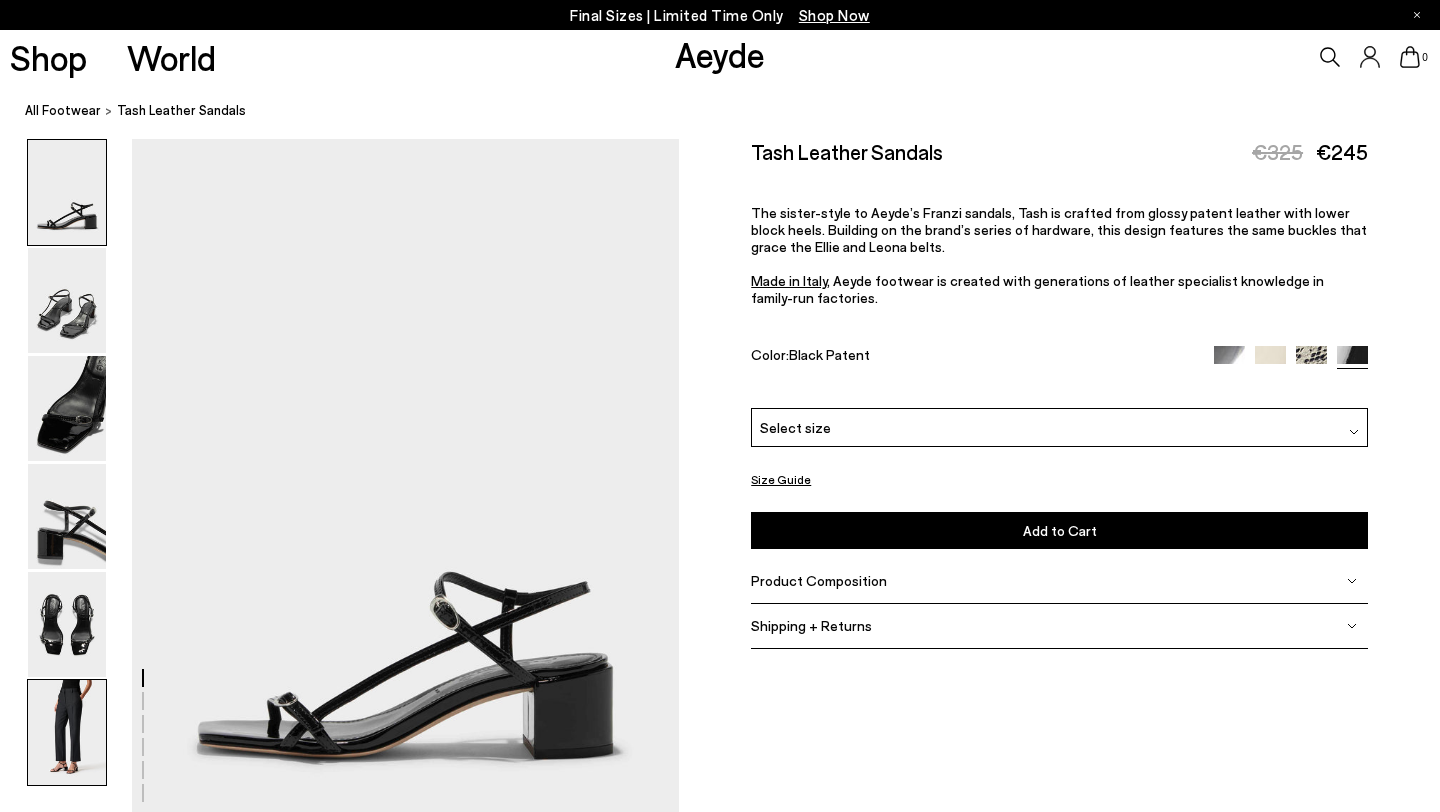 click at bounding box center [67, 732] 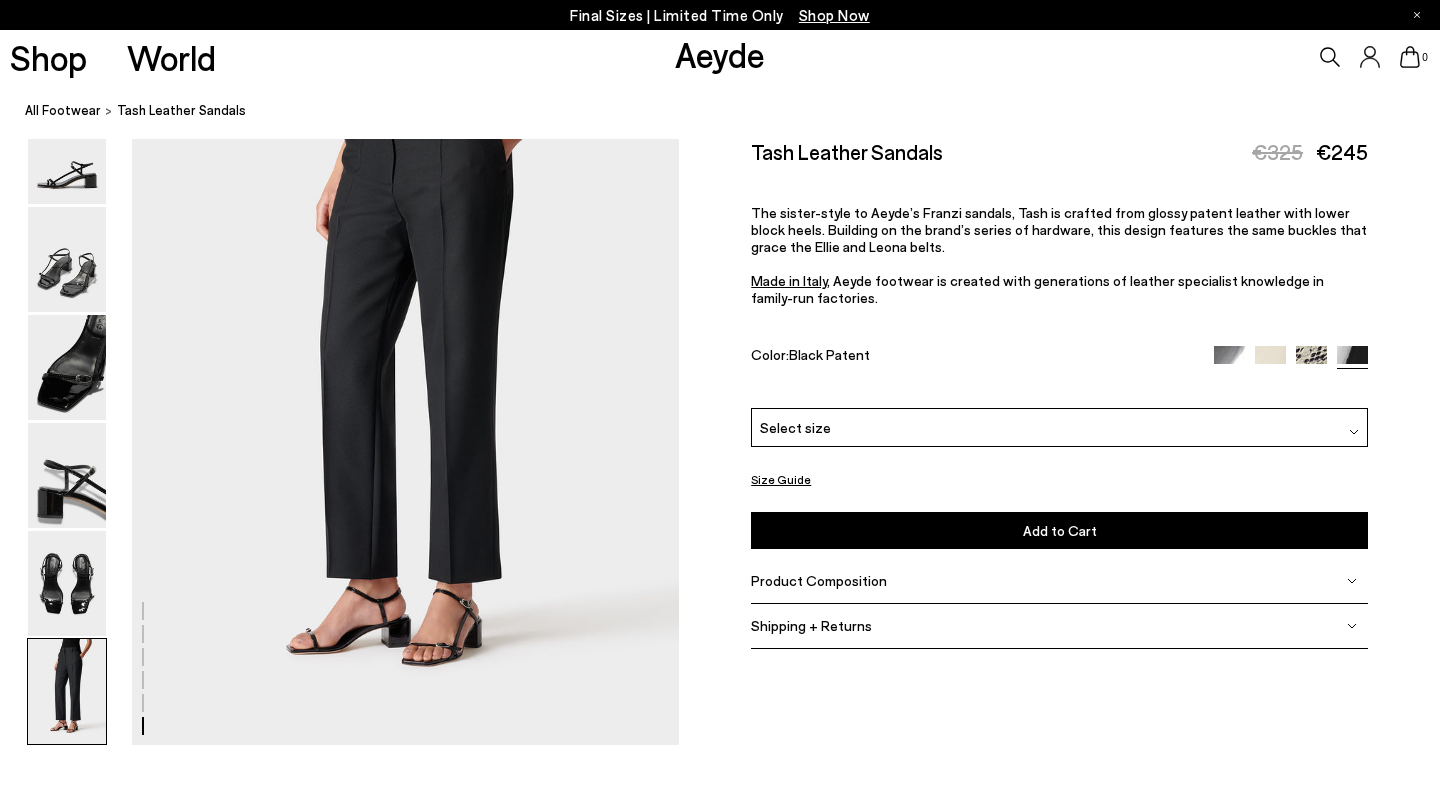 scroll, scrollTop: 3802, scrollLeft: 0, axis: vertical 